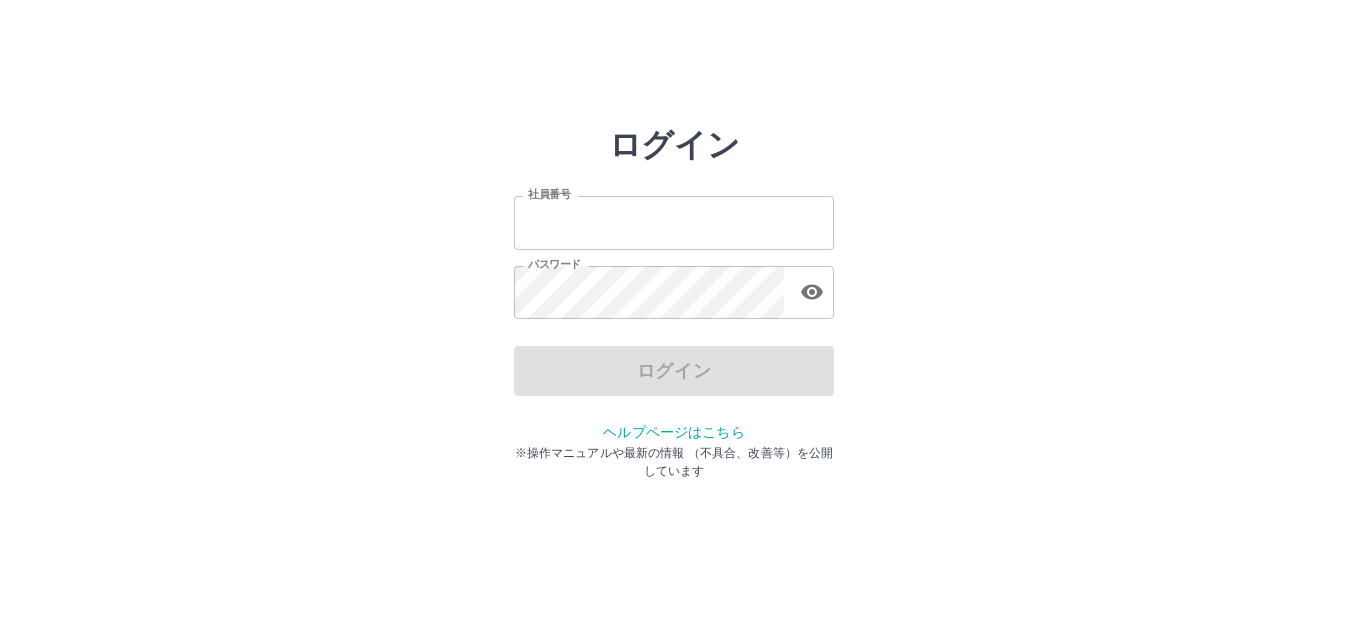 scroll, scrollTop: 0, scrollLeft: 0, axis: both 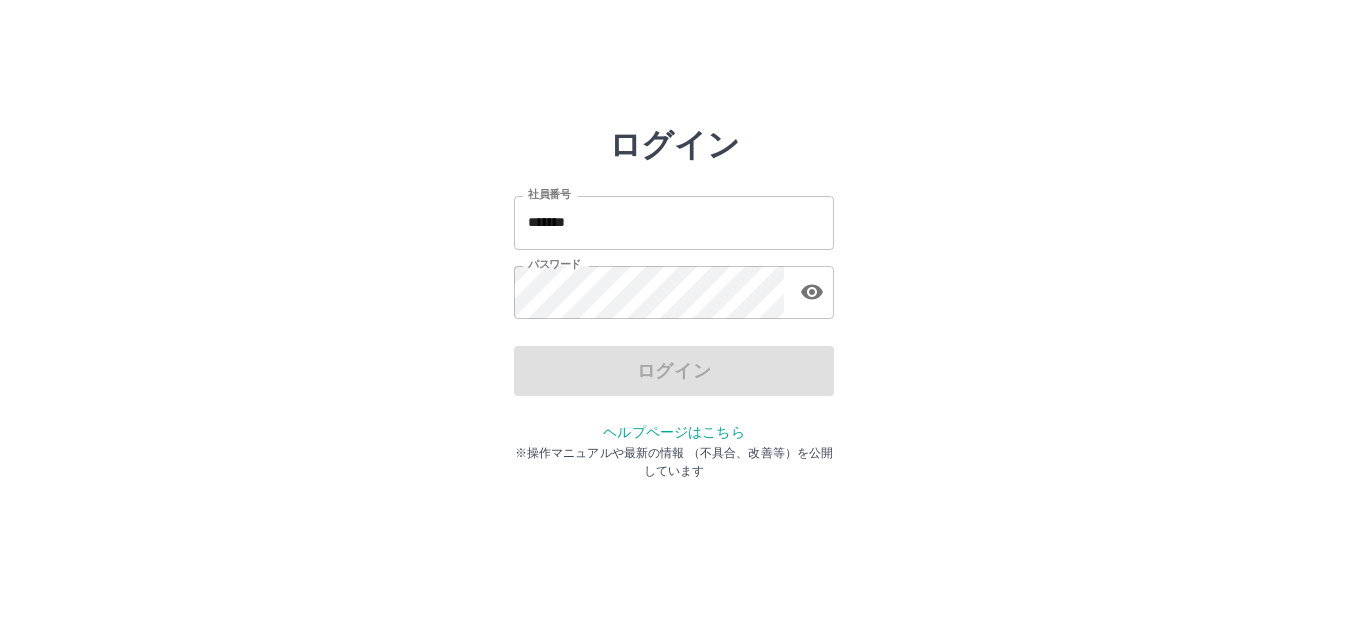 drag, startPoint x: 0, startPoint y: 0, endPoint x: 672, endPoint y: 220, distance: 707.09546 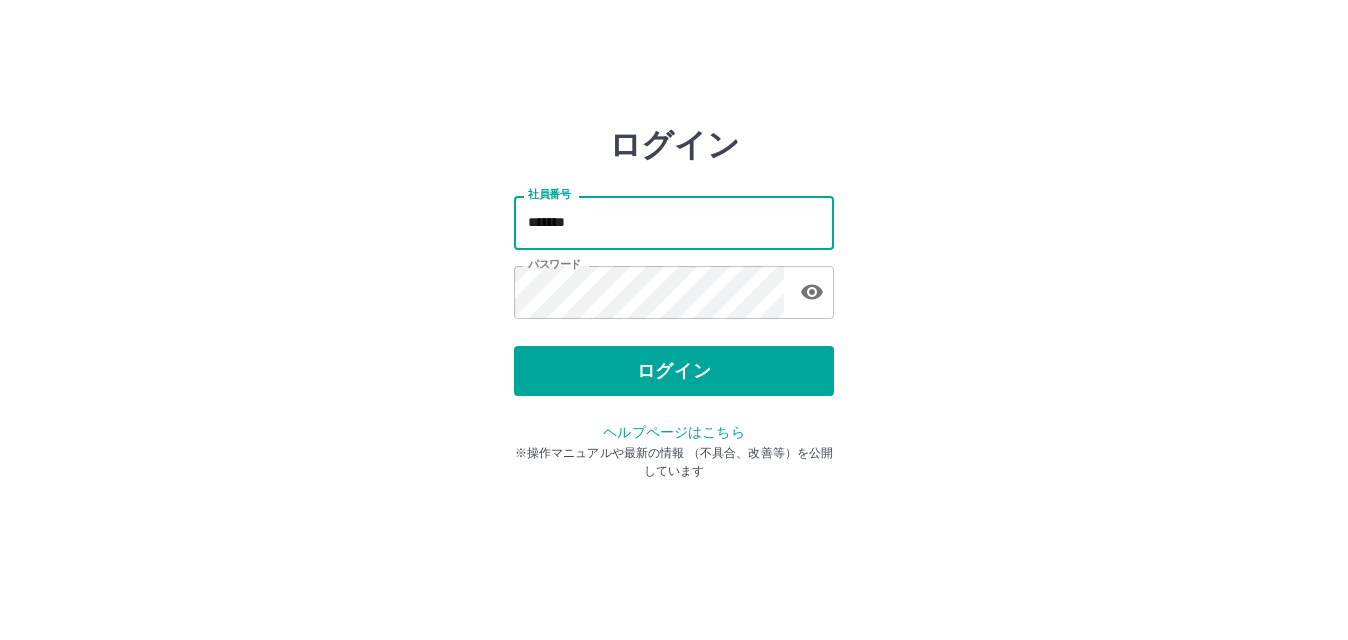 type on "*******" 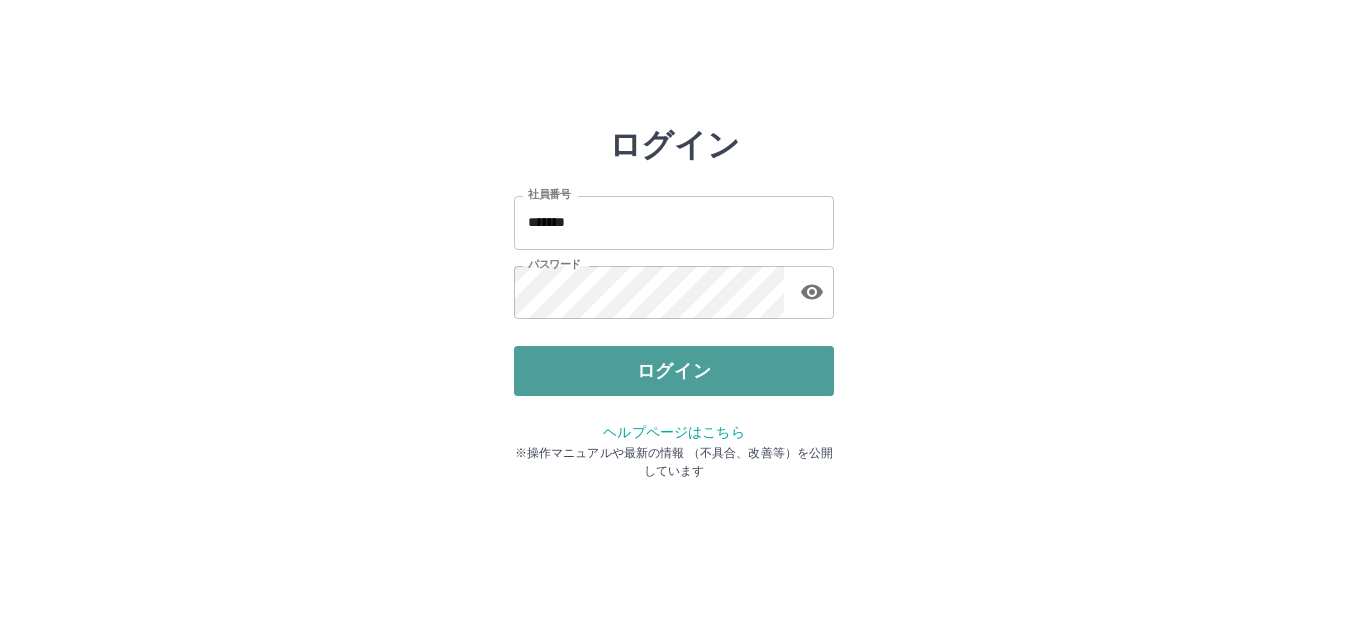 click on "ログイン" at bounding box center [674, 371] 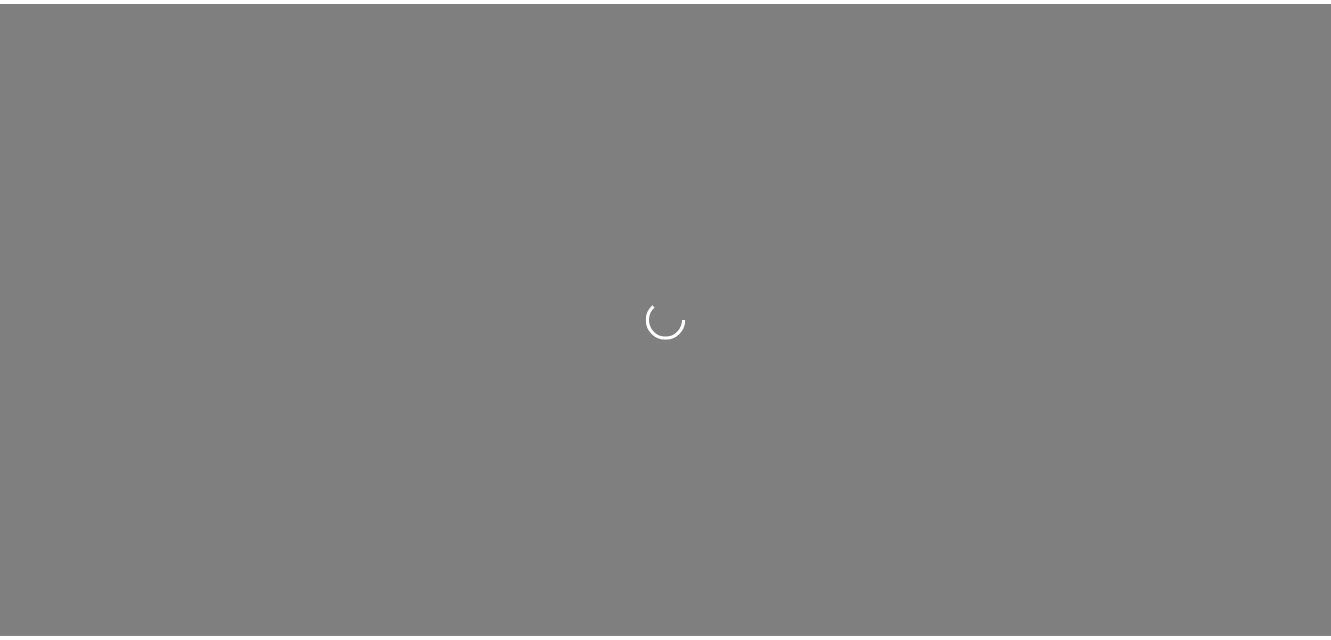 scroll, scrollTop: 0, scrollLeft: 0, axis: both 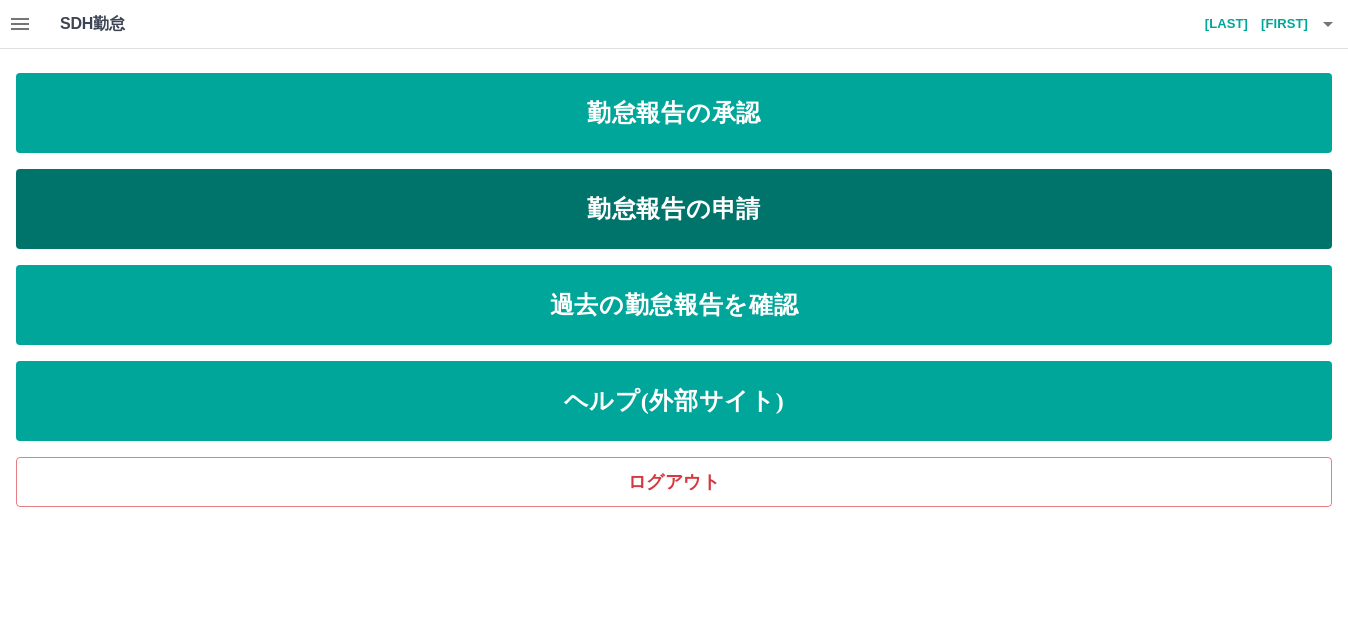 click on "勤怠報告の申請" at bounding box center (674, 209) 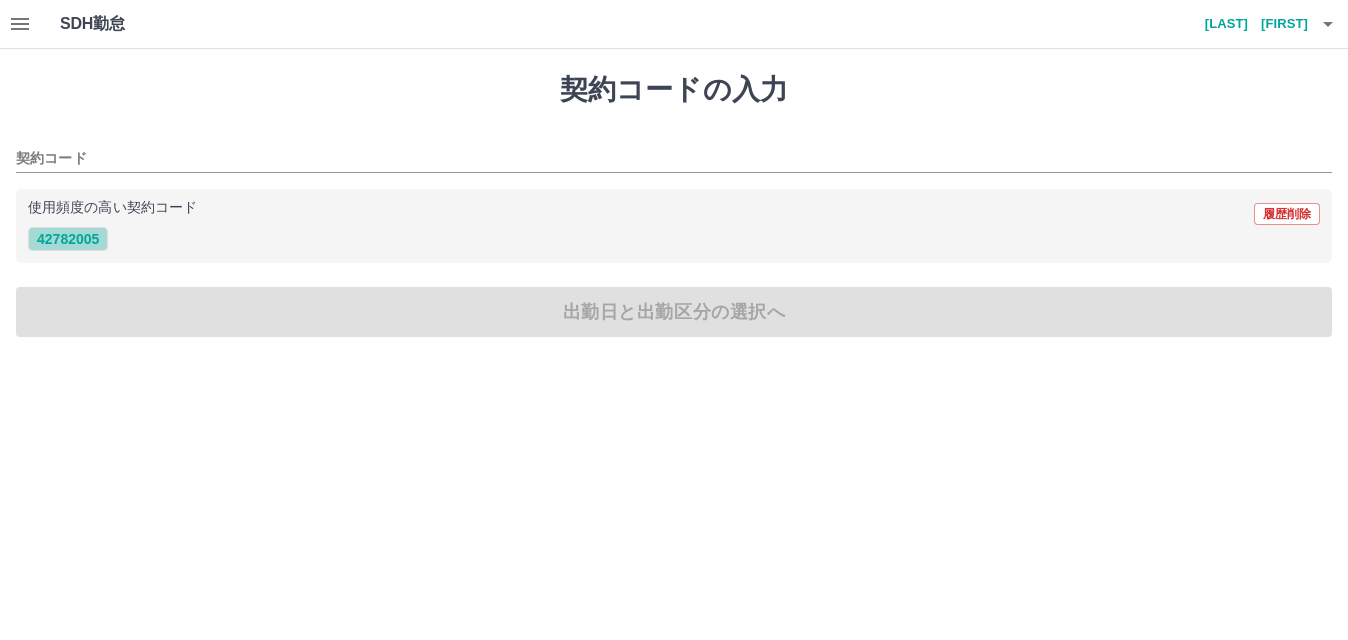 click on "42782005" at bounding box center (68, 239) 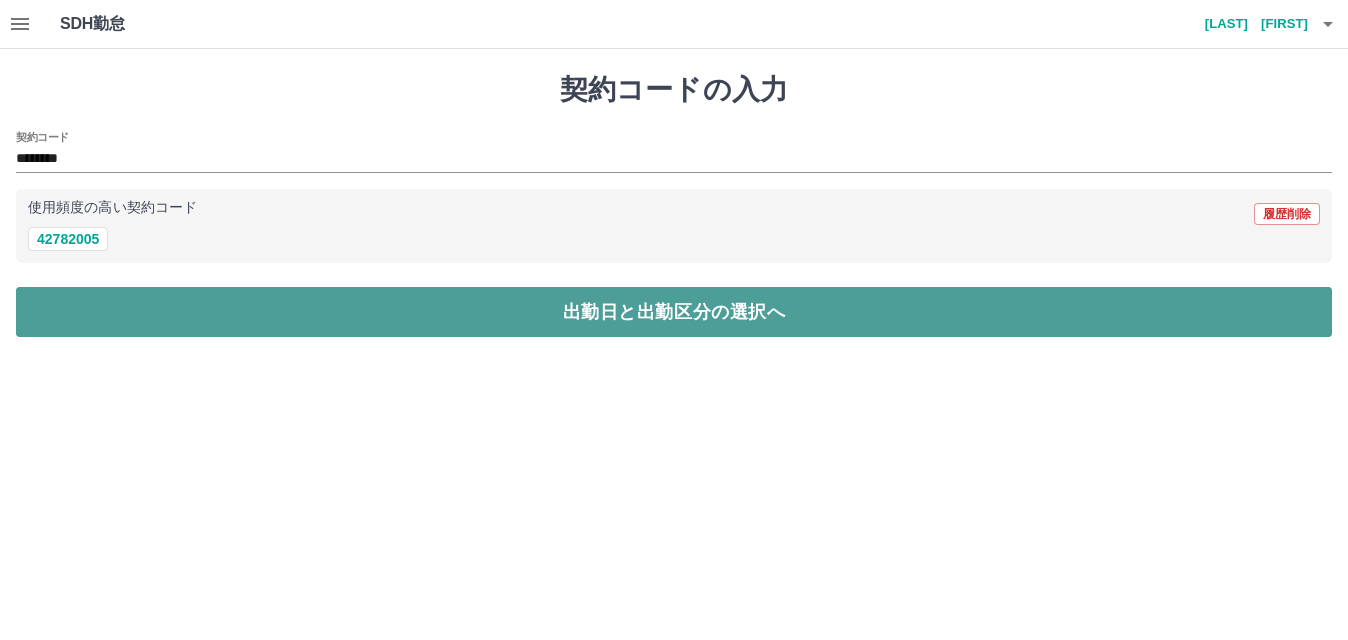 click on "出勤日と出勤区分の選択へ" at bounding box center (674, 312) 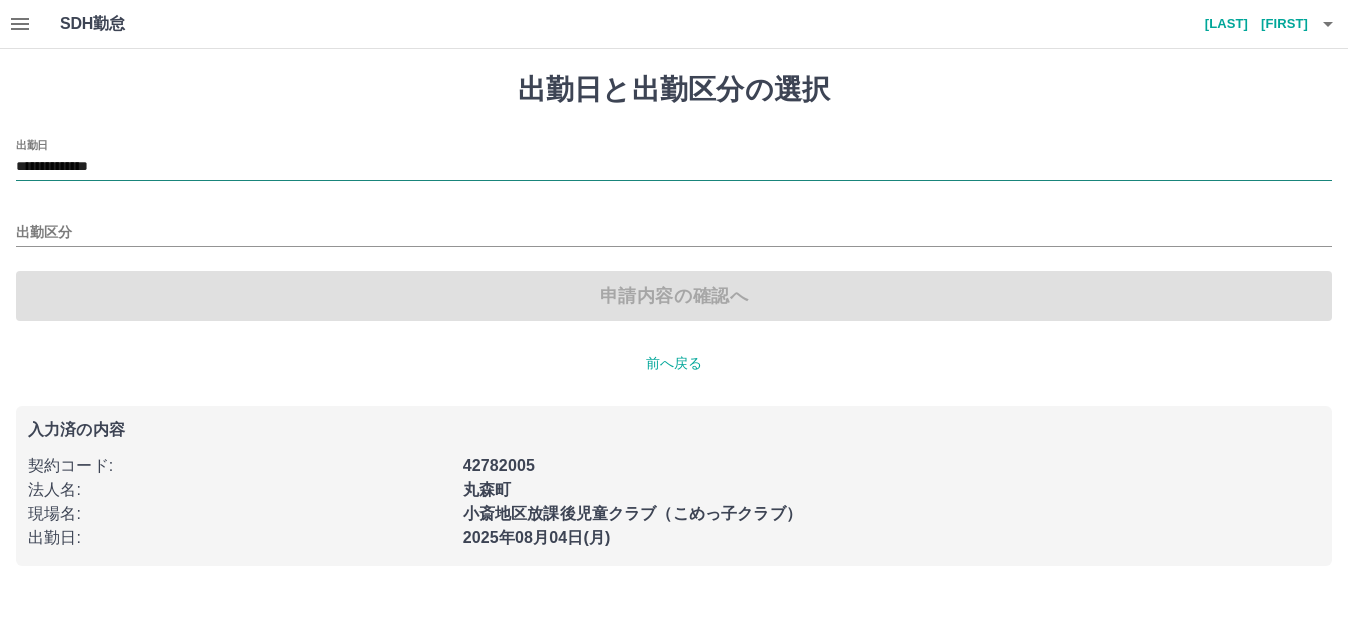 click on "**********" at bounding box center (674, 167) 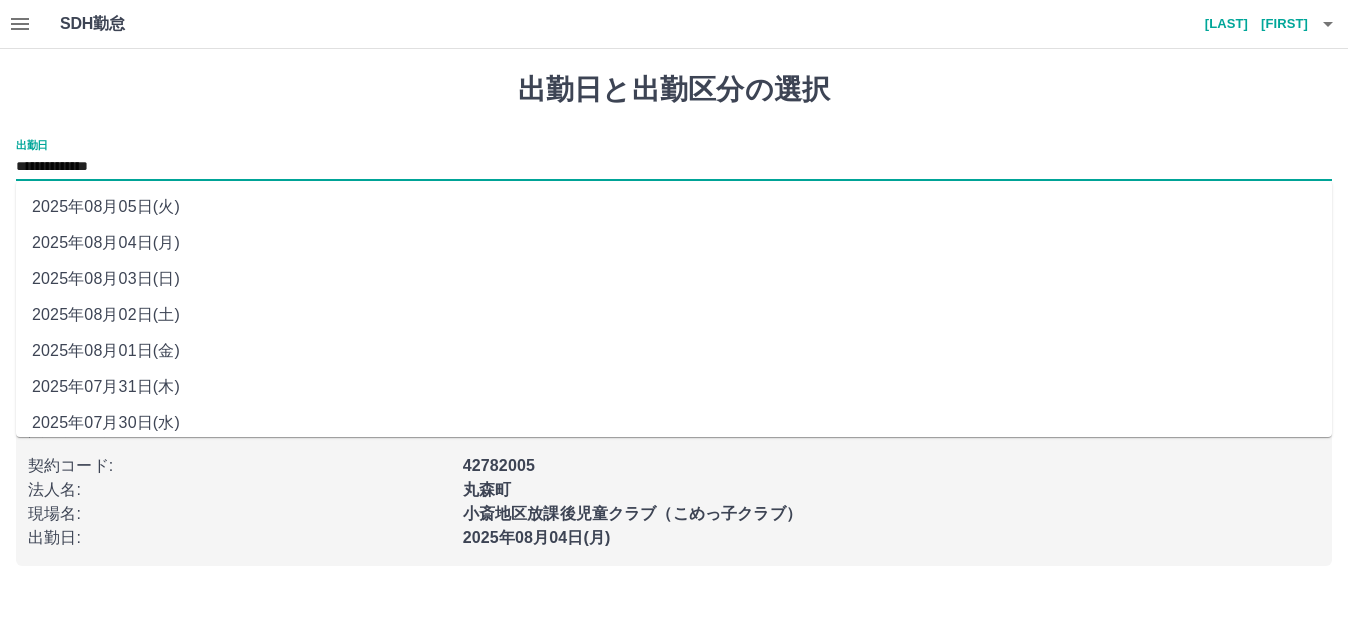 click on "2025年08月01日(金)" at bounding box center [674, 351] 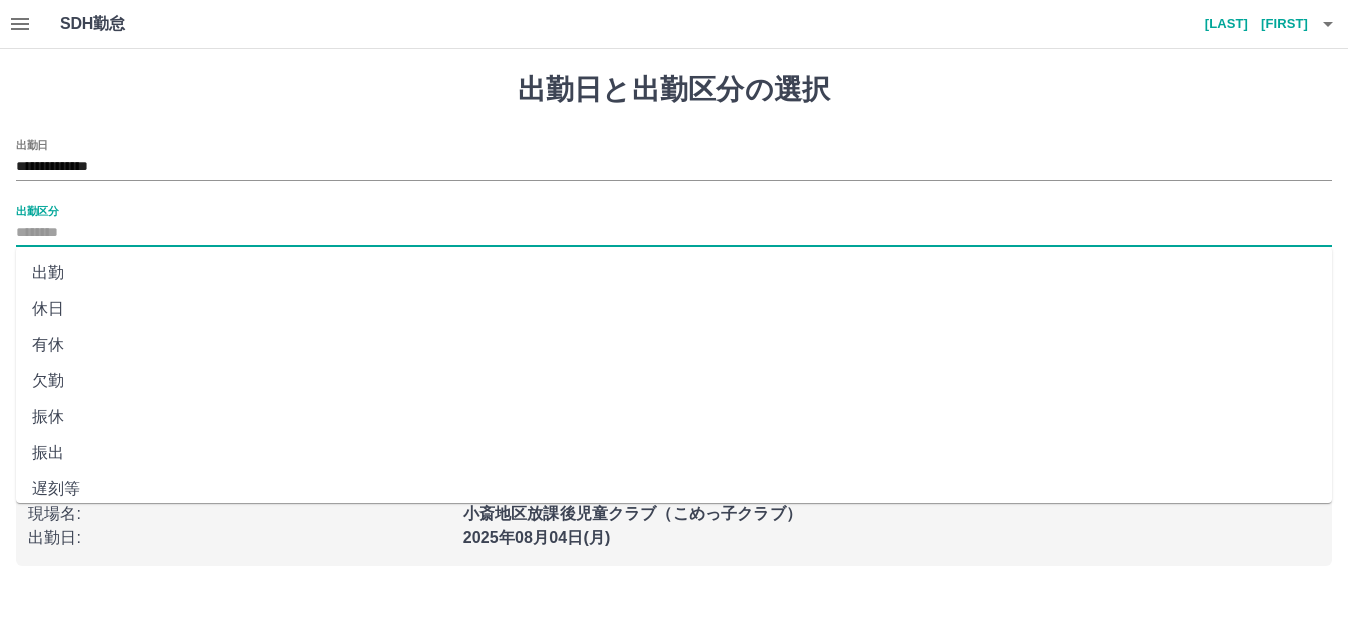 click on "出勤区分" at bounding box center (674, 233) 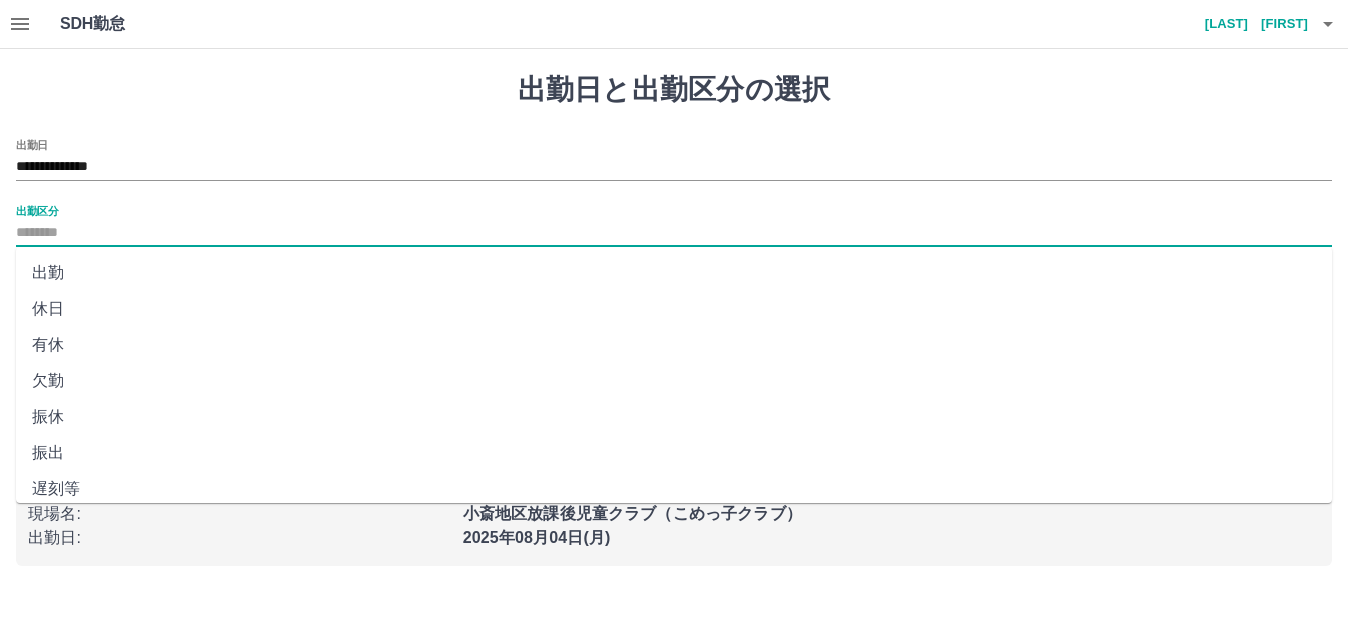 click on "出勤" at bounding box center (674, 273) 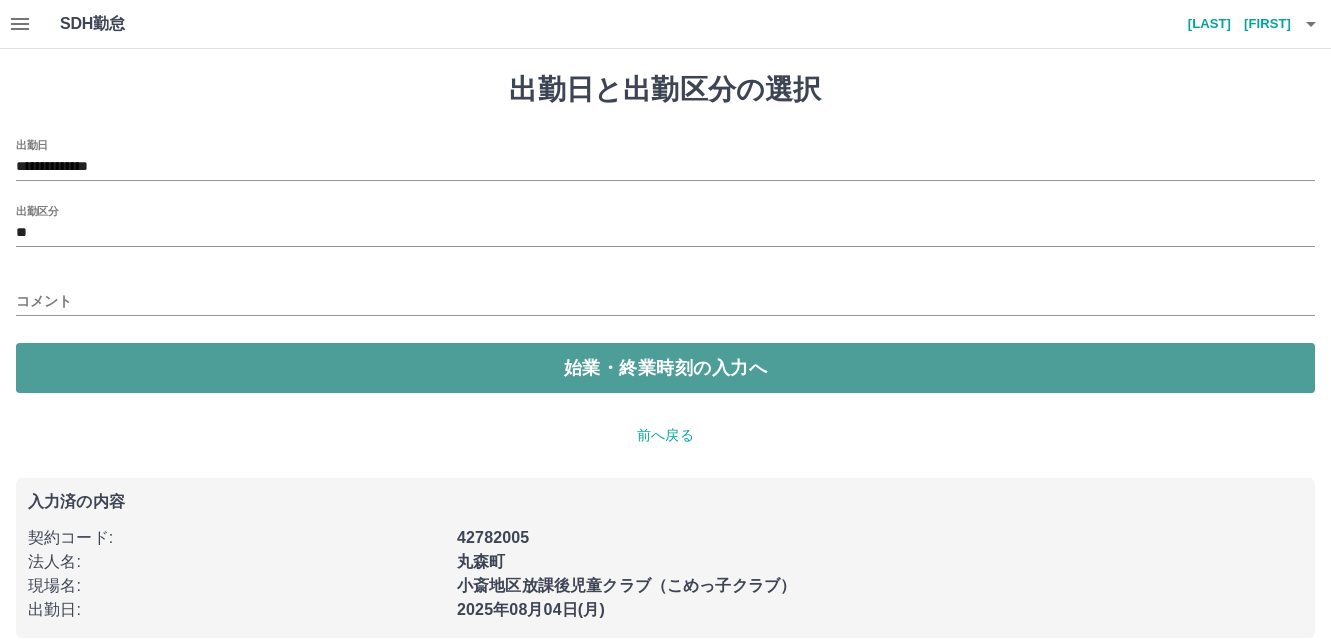 click on "始業・終業時刻の入力へ" at bounding box center (665, 368) 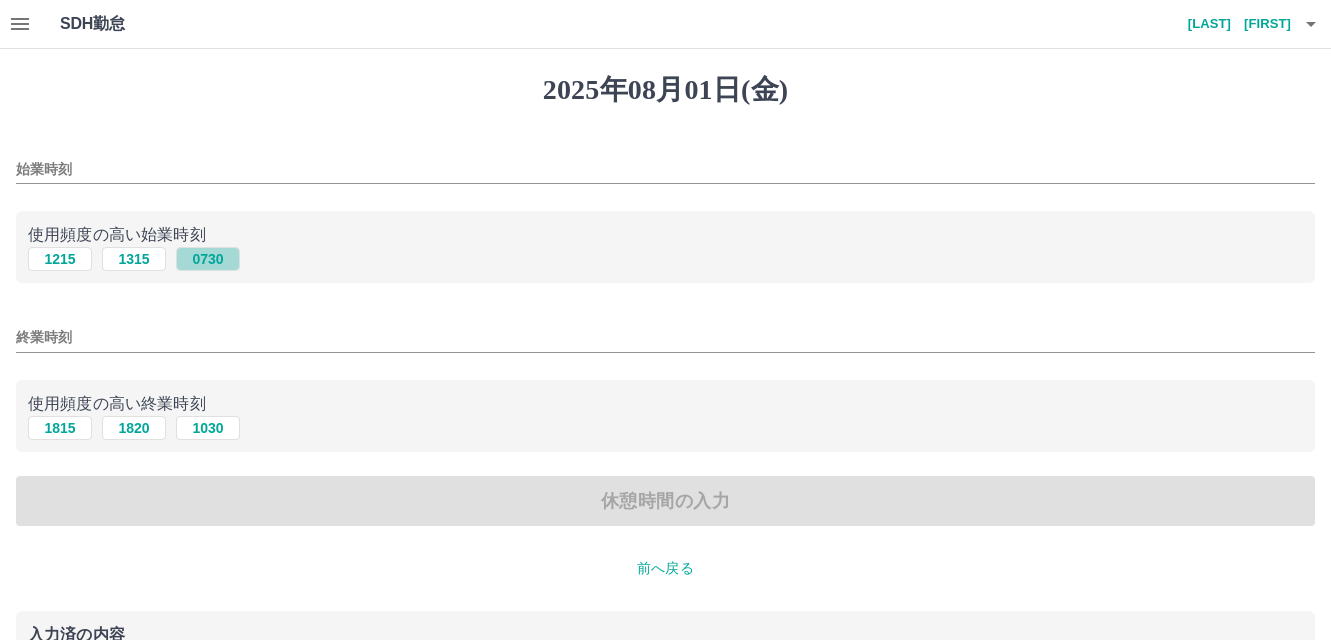 click on "0730" at bounding box center [208, 259] 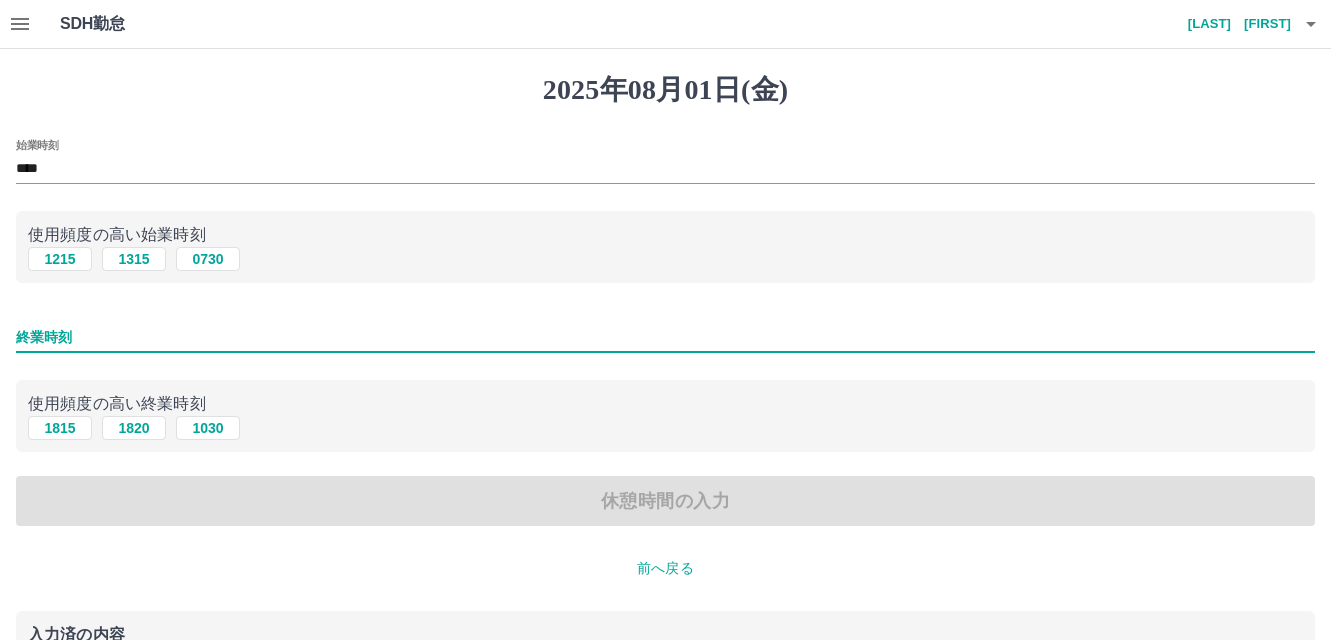 click on "終業時刻" at bounding box center [665, 337] 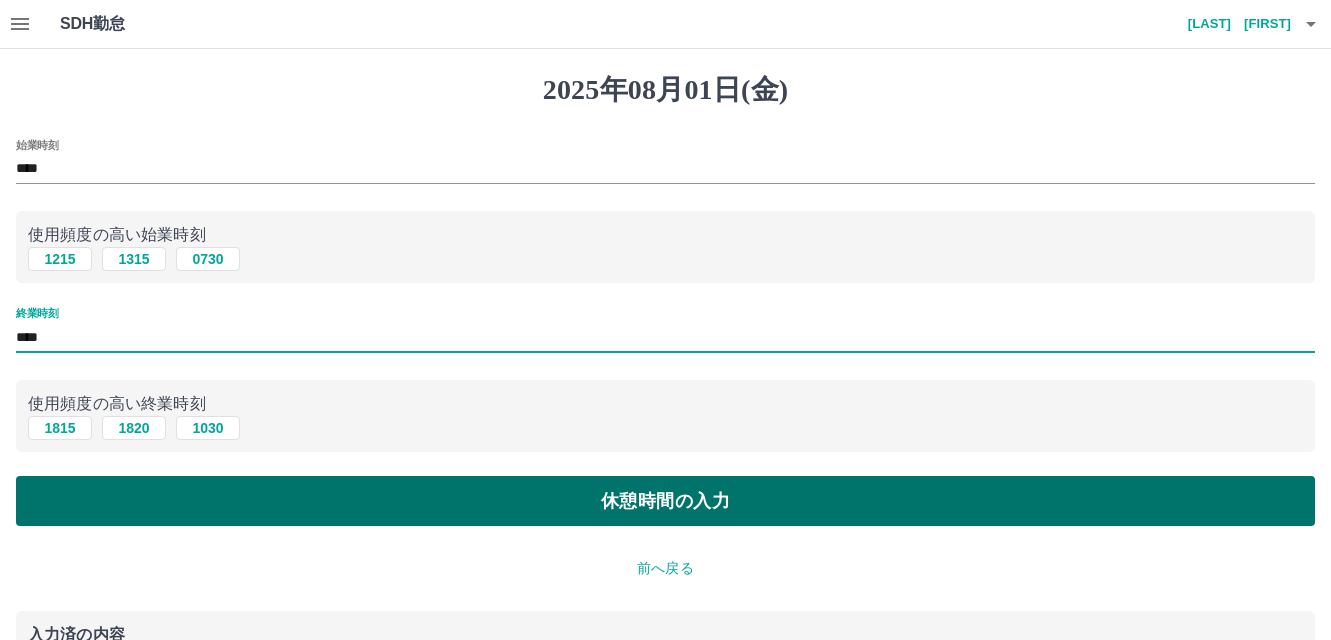 type on "****" 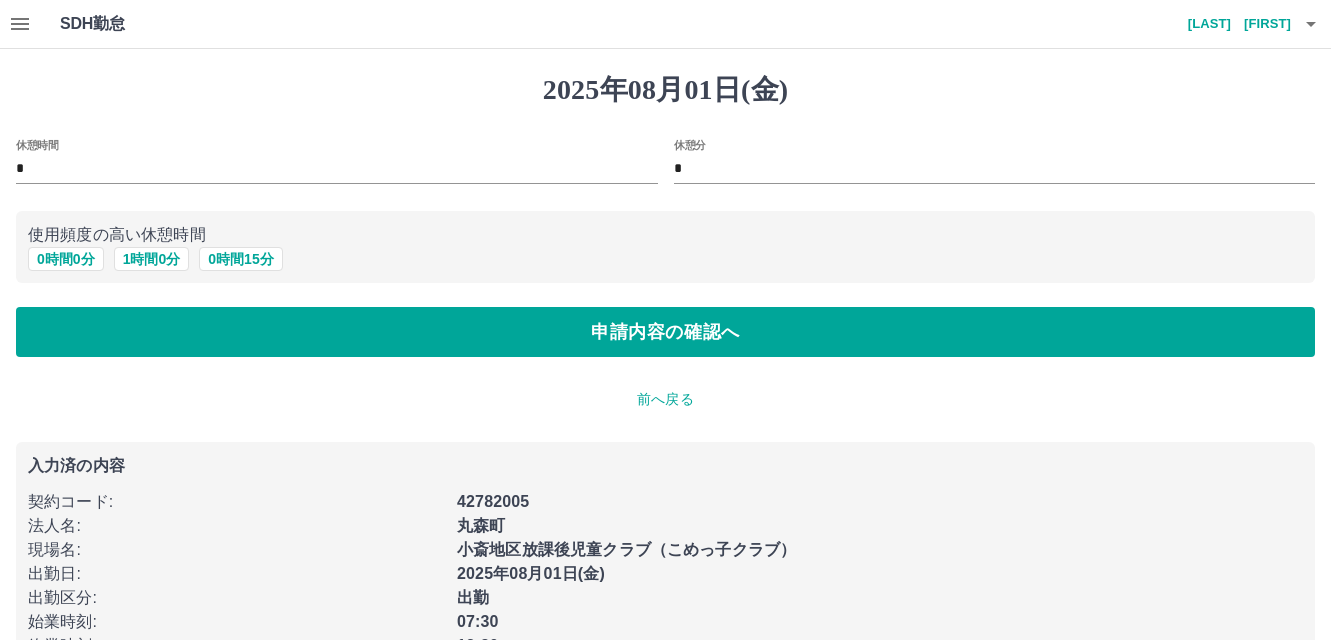 click on "小斎地区放課後児童クラブ（こめっ子クラブ）" at bounding box center (874, 544) 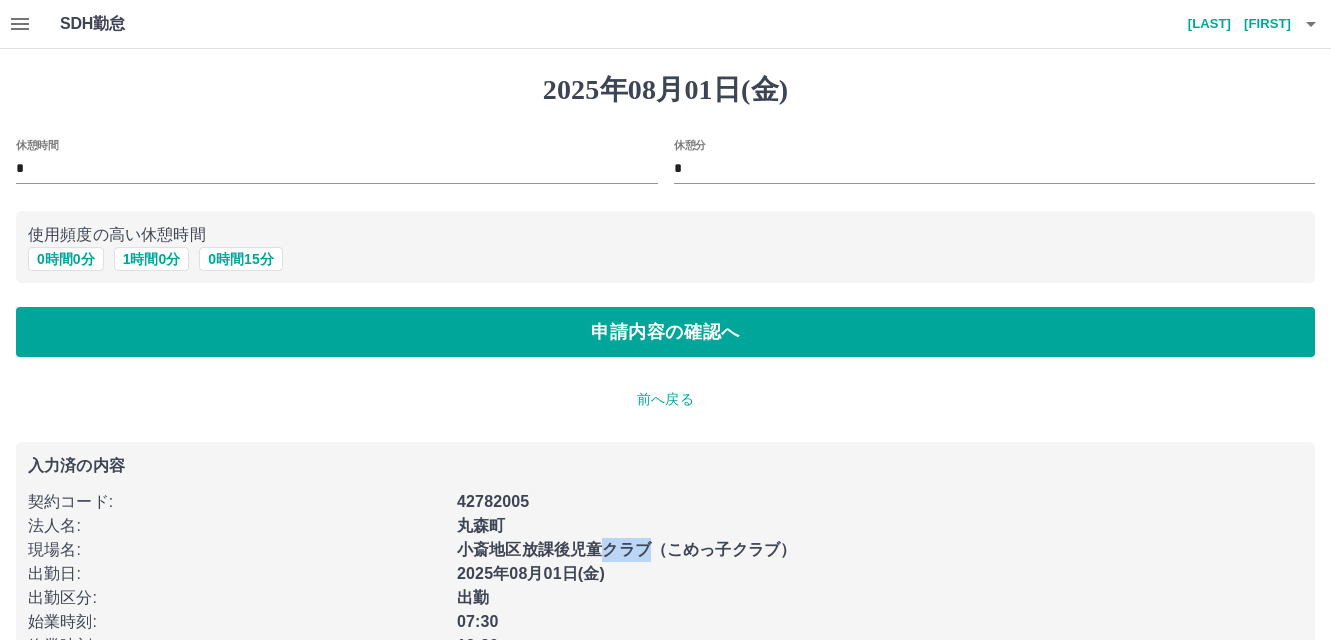 click on "小斎地区放課後児童クラブ（こめっ子クラブ）" at bounding box center [874, 544] 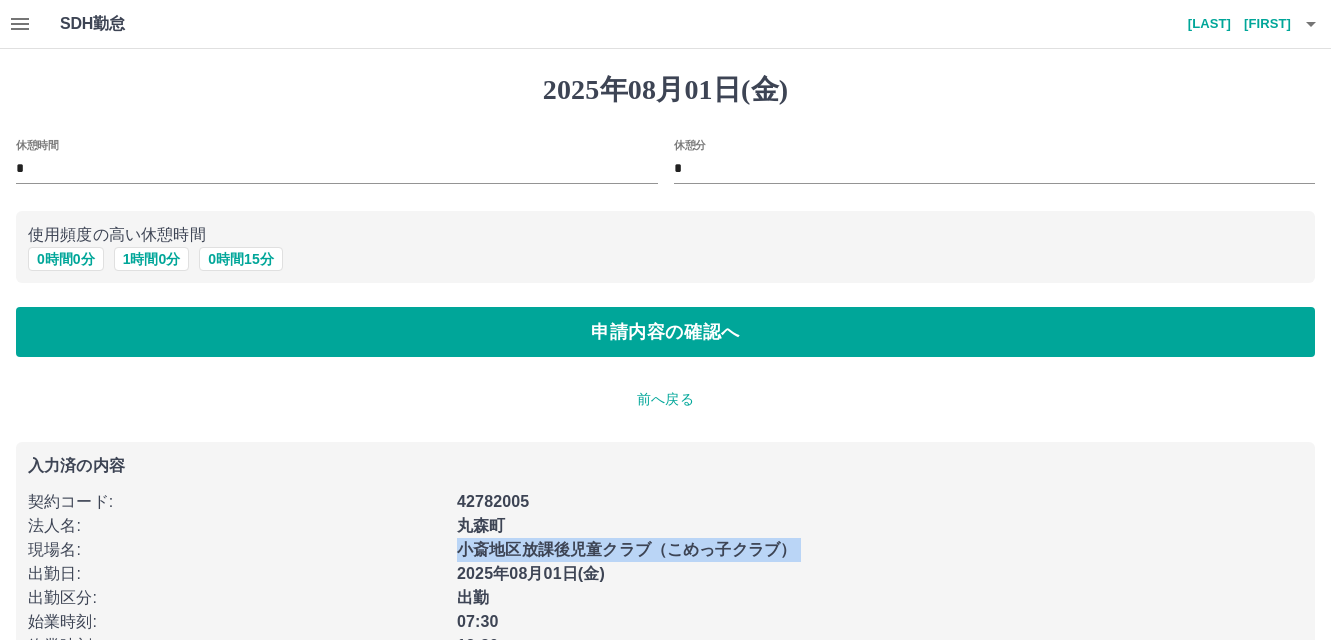 click on "小斎地区放課後児童クラブ（こめっ子クラブ）" at bounding box center [874, 544] 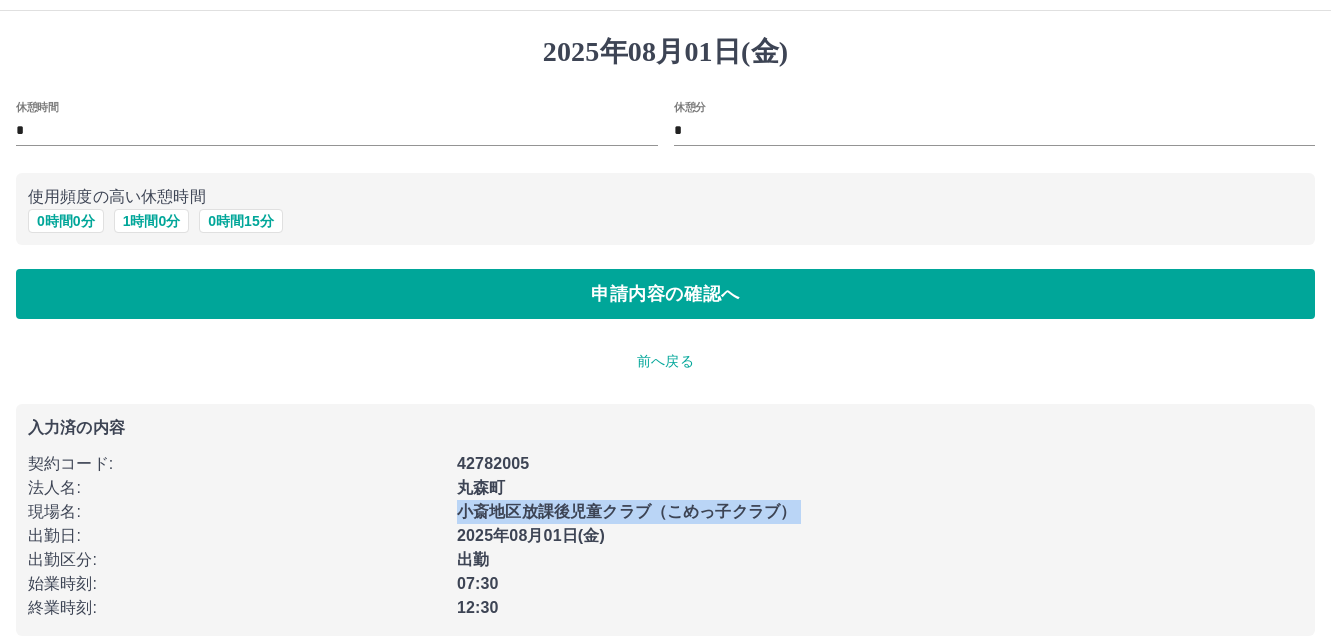 scroll, scrollTop: 59, scrollLeft: 0, axis: vertical 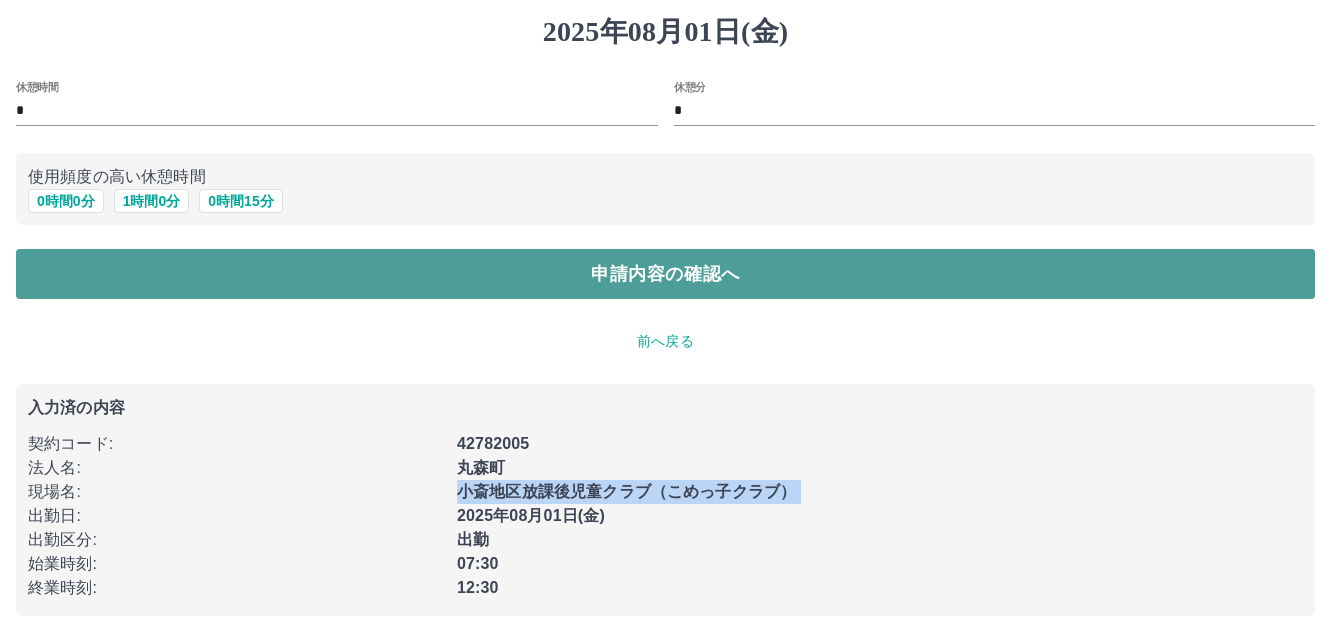 click on "申請内容の確認へ" at bounding box center (665, 274) 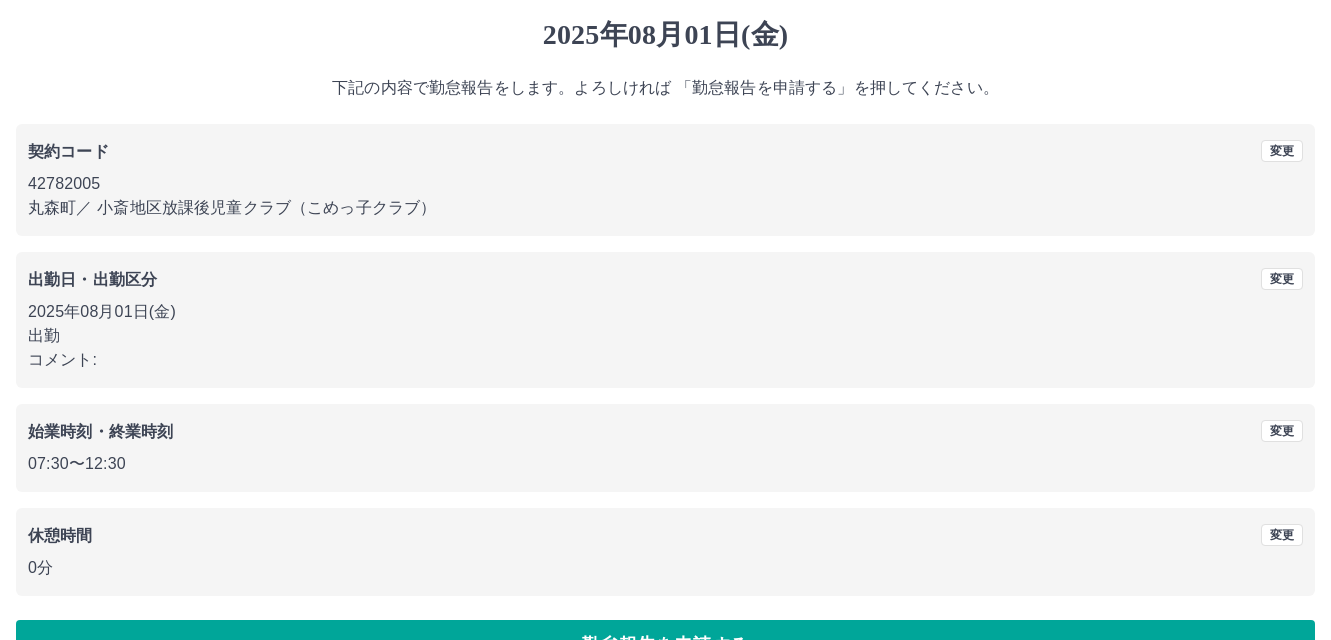 scroll, scrollTop: 109, scrollLeft: 0, axis: vertical 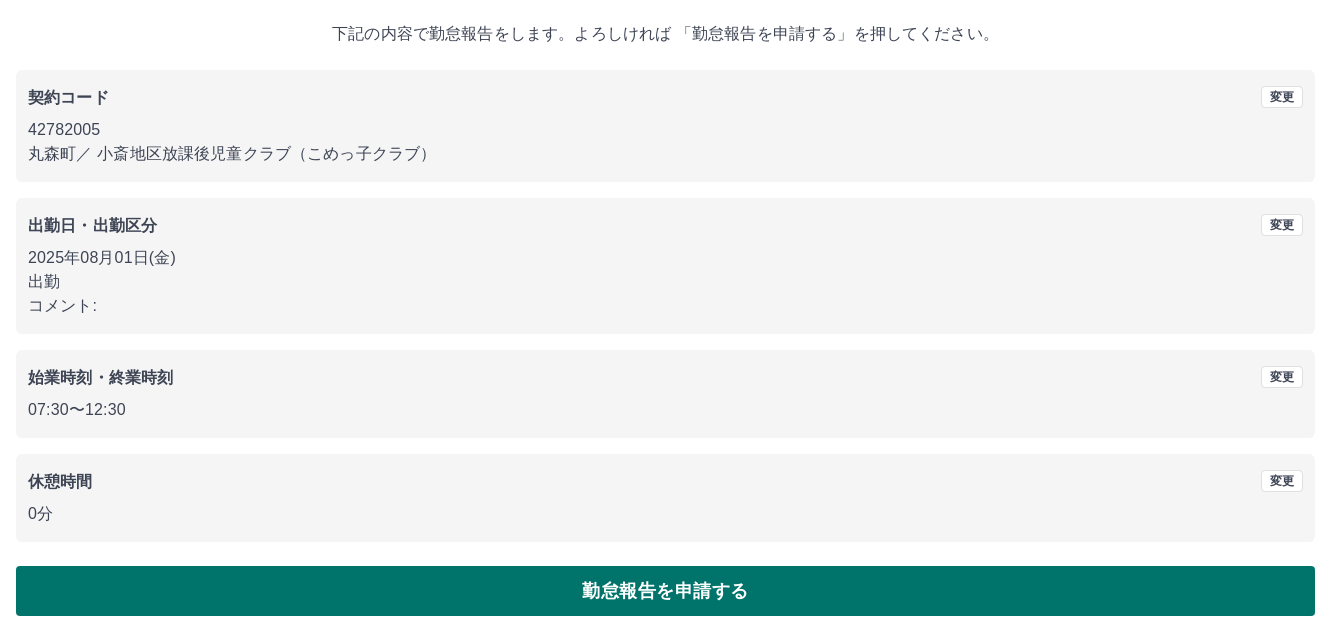 click on "勤怠報告を申請する" at bounding box center (665, 591) 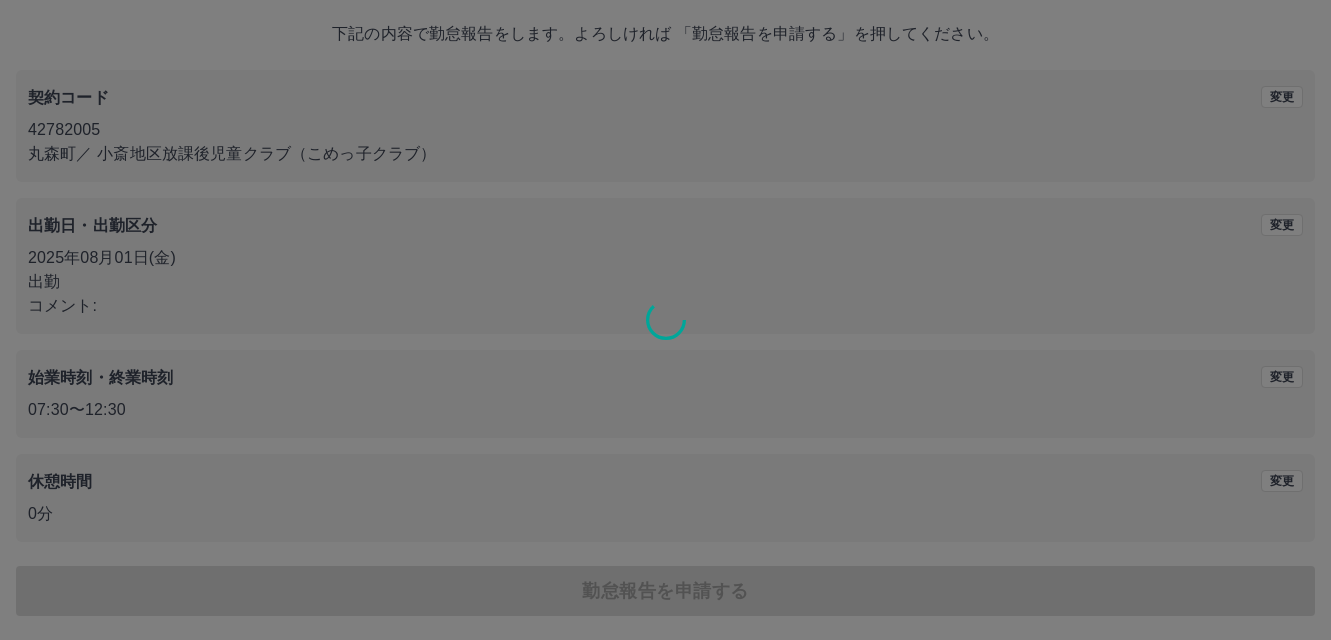 click at bounding box center [665, 320] 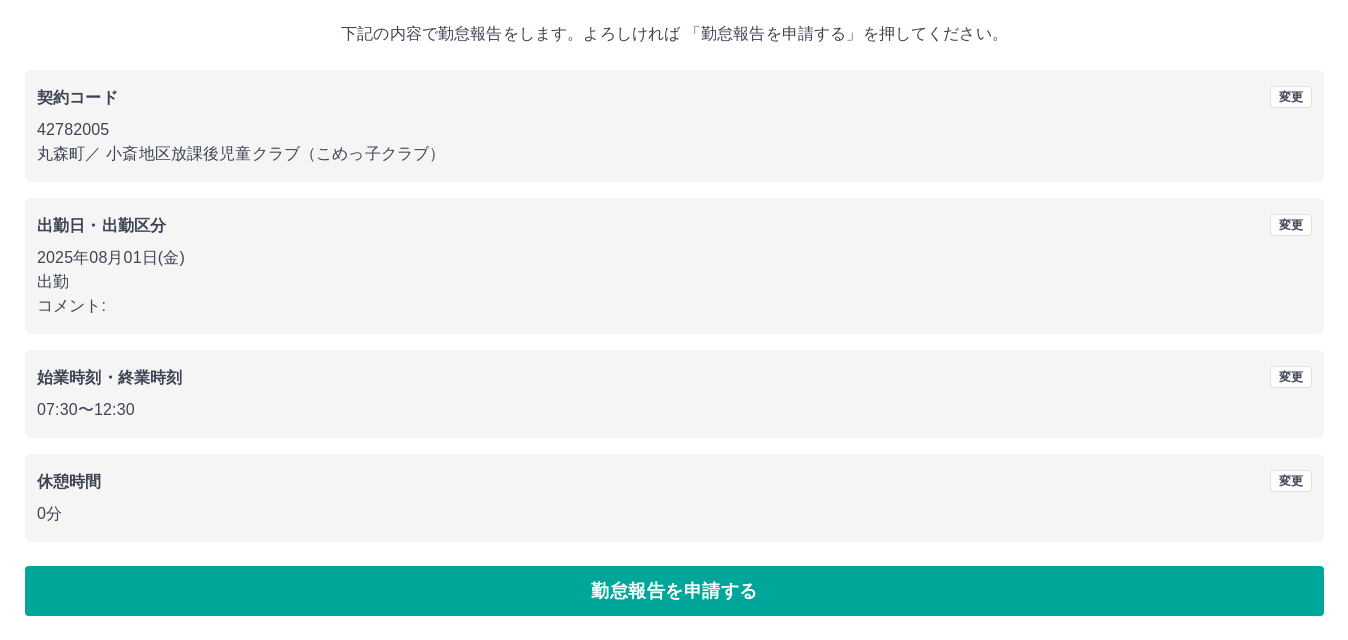 scroll, scrollTop: 0, scrollLeft: 0, axis: both 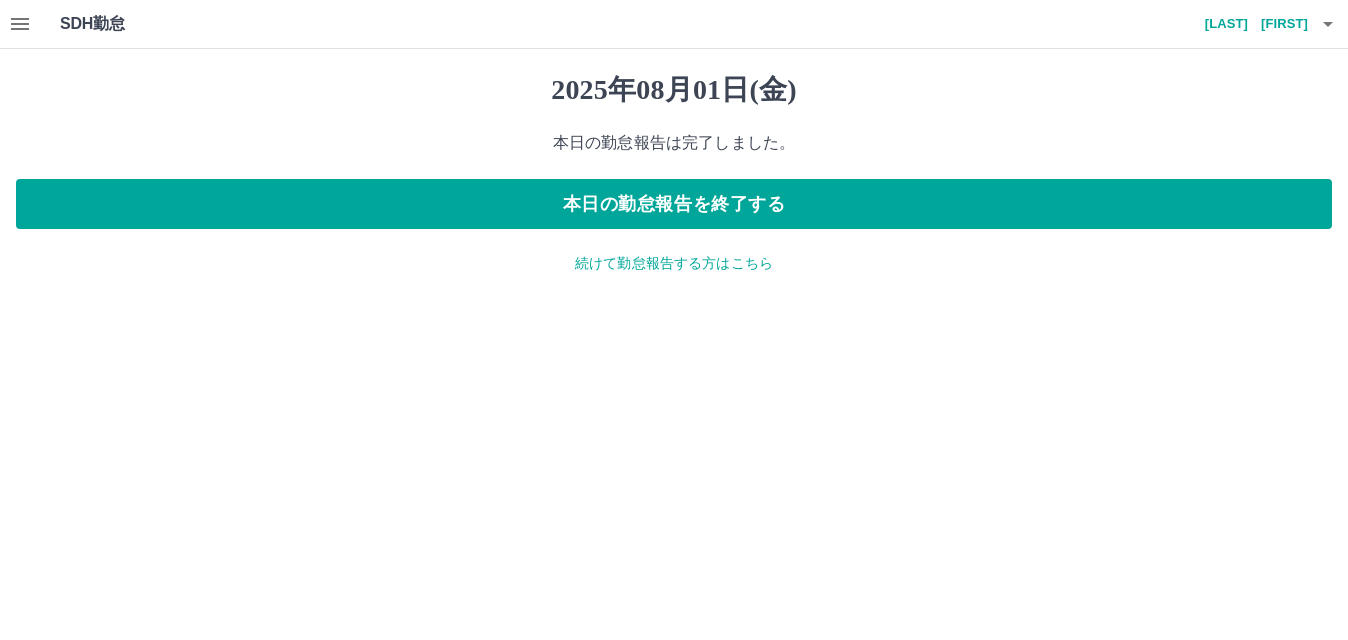 click on "続けて勤怠報告する方はこちら" at bounding box center [674, 263] 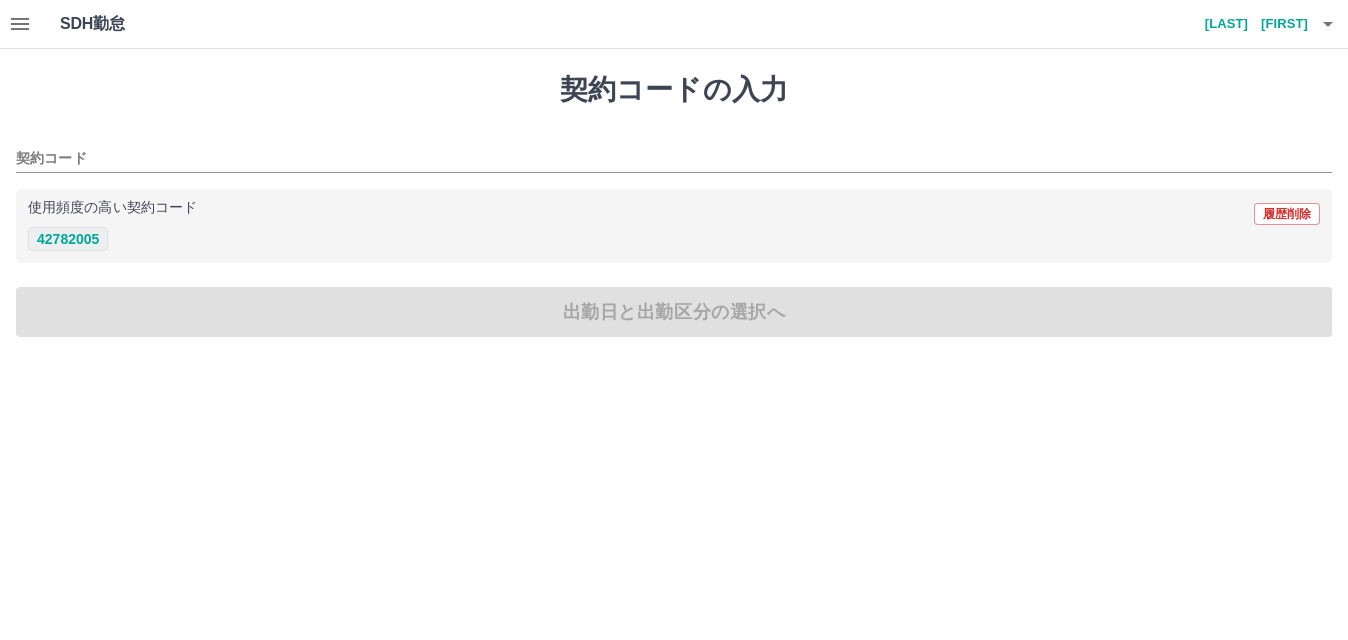 click on "42782005" at bounding box center [68, 239] 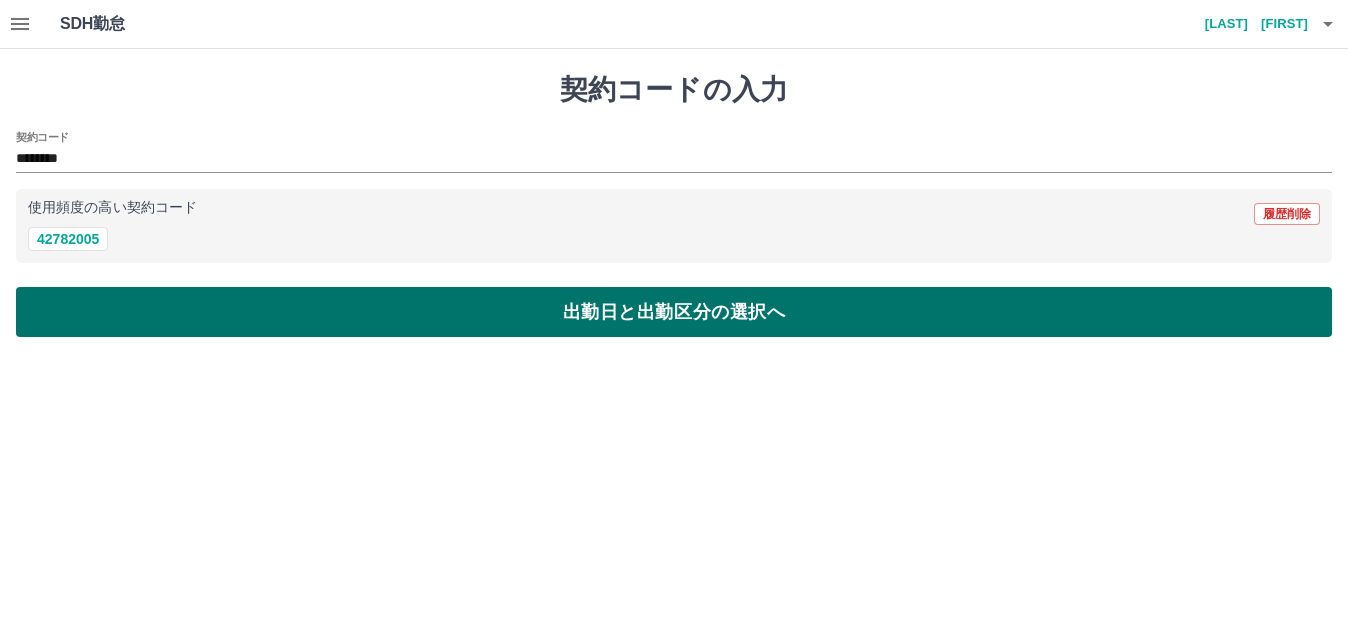 click on "出勤日と出勤区分の選択へ" at bounding box center [674, 312] 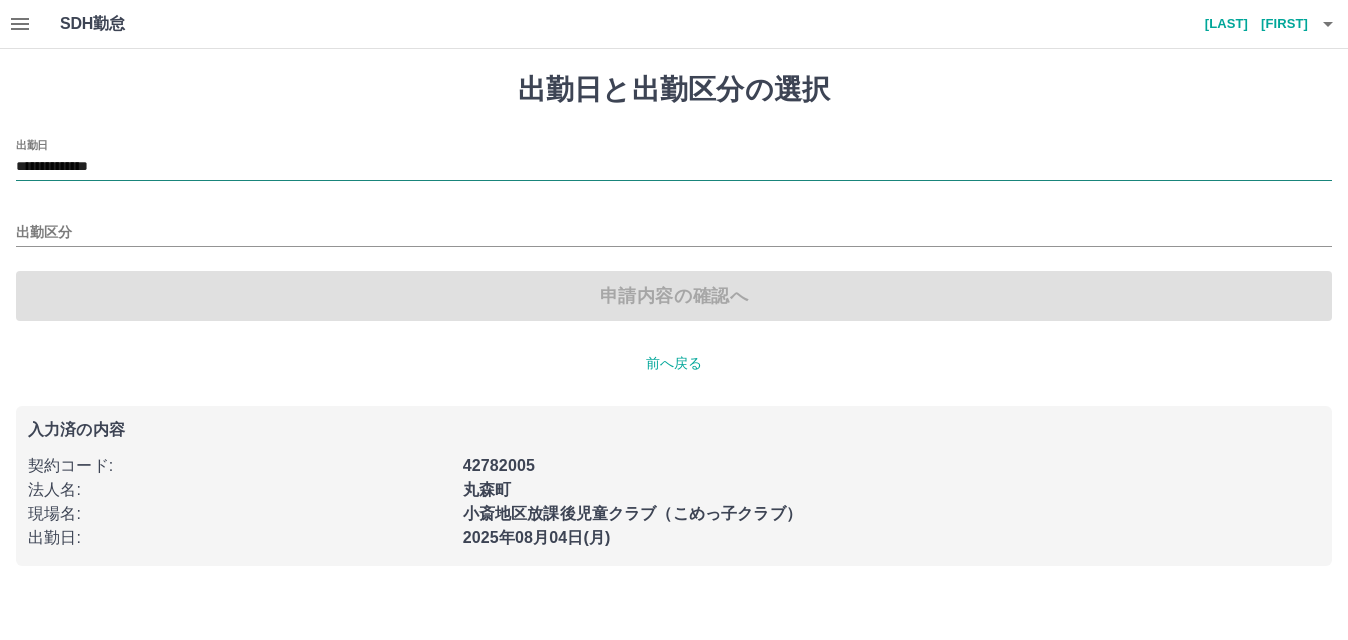 click on "**********" at bounding box center (674, 167) 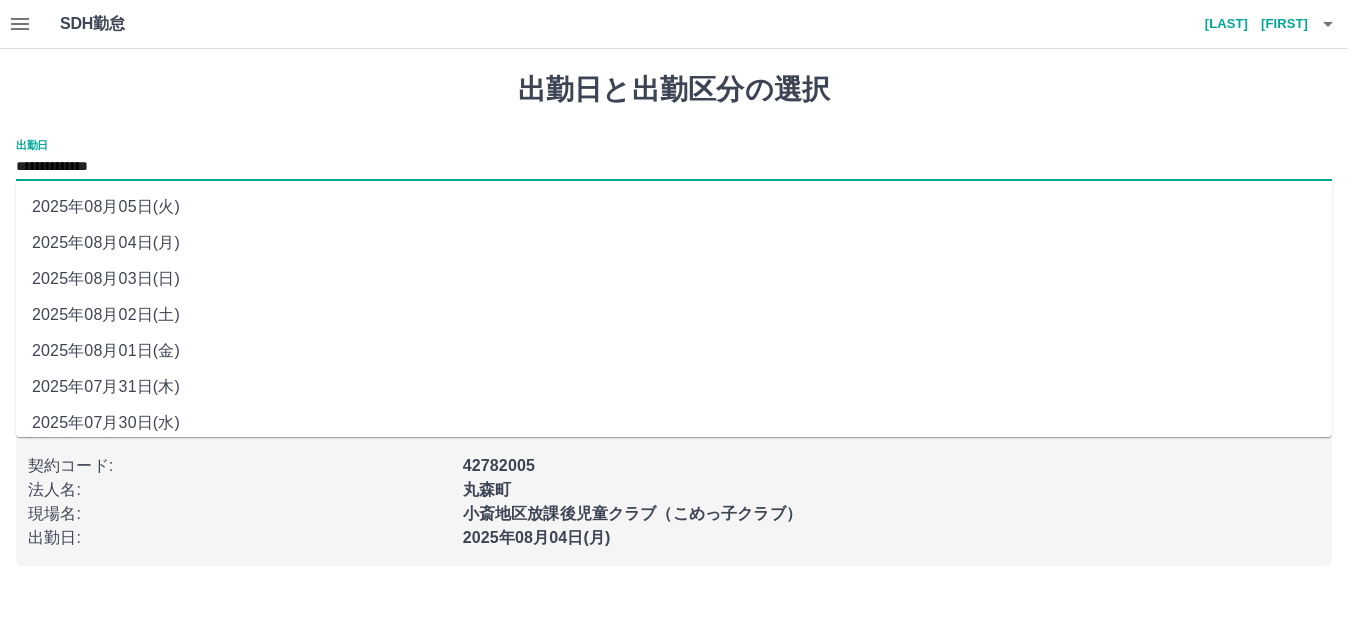 click on "2025年08月02日(土)" at bounding box center [674, 315] 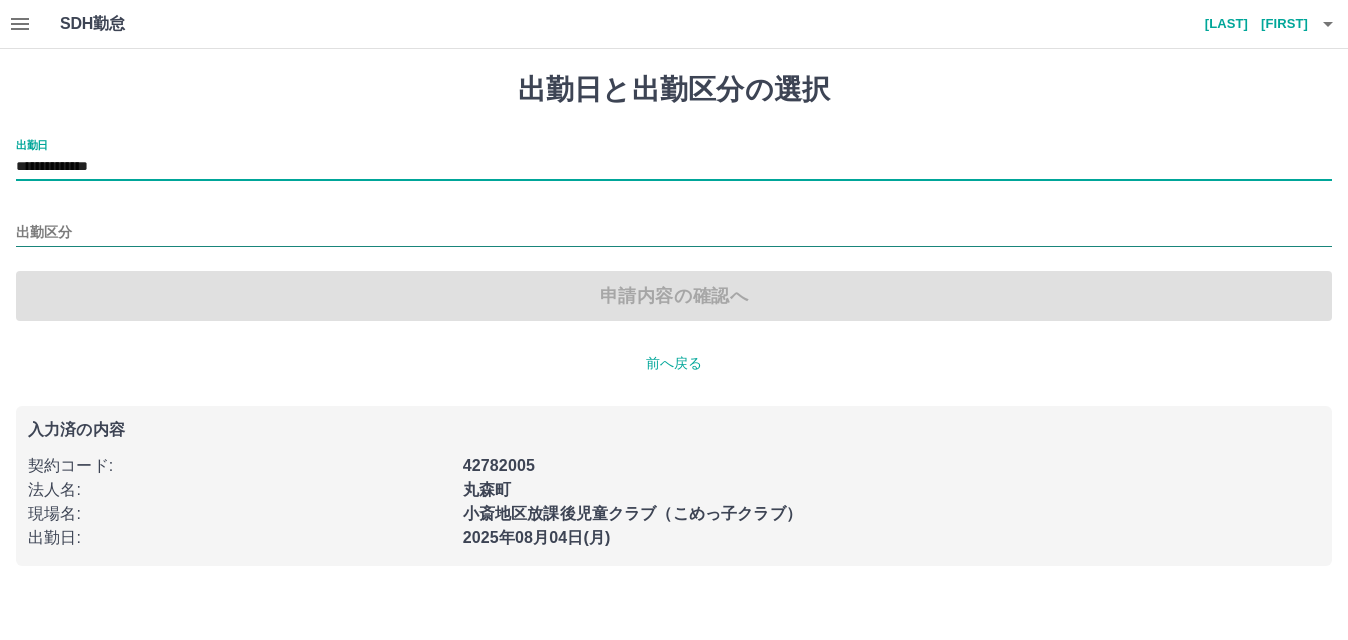 click on "出勤区分" at bounding box center [674, 233] 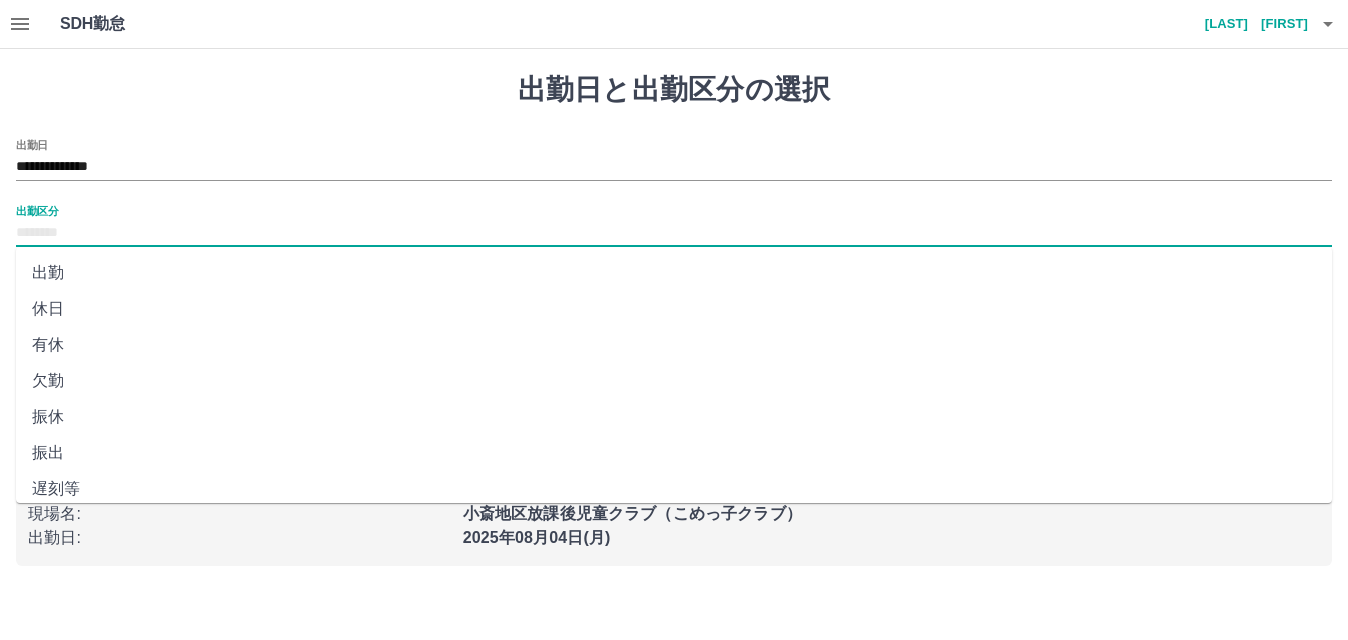 click on "休日" at bounding box center (674, 309) 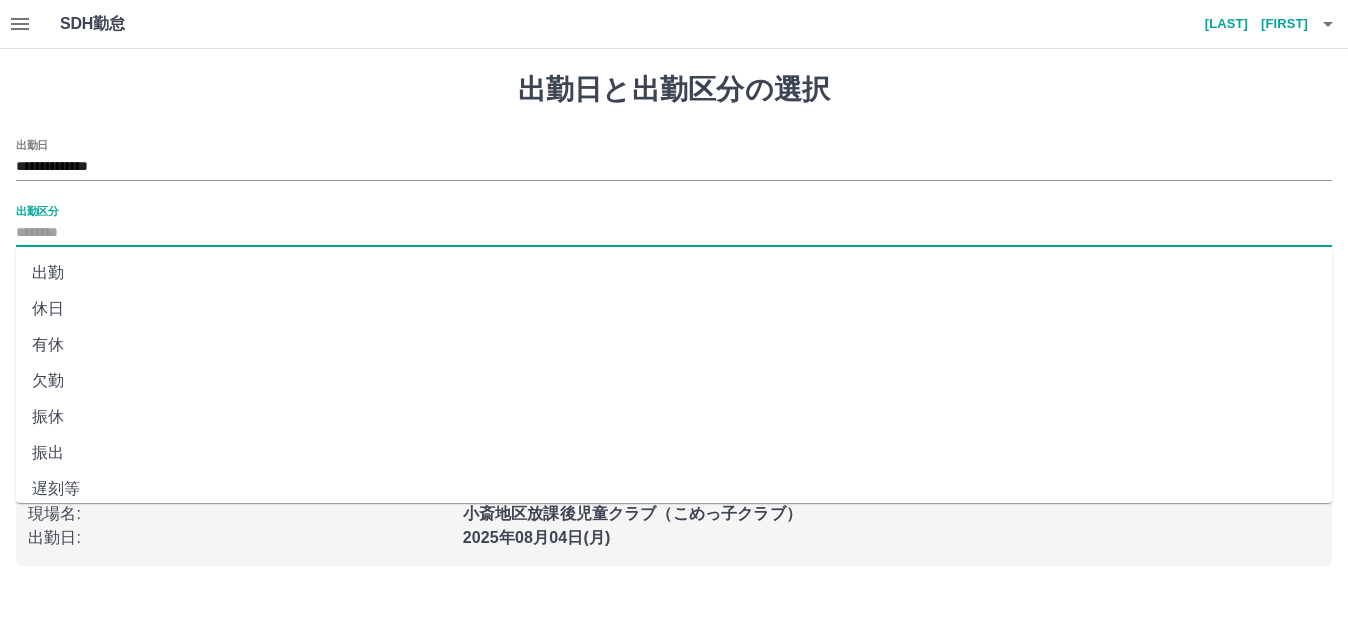 type on "**" 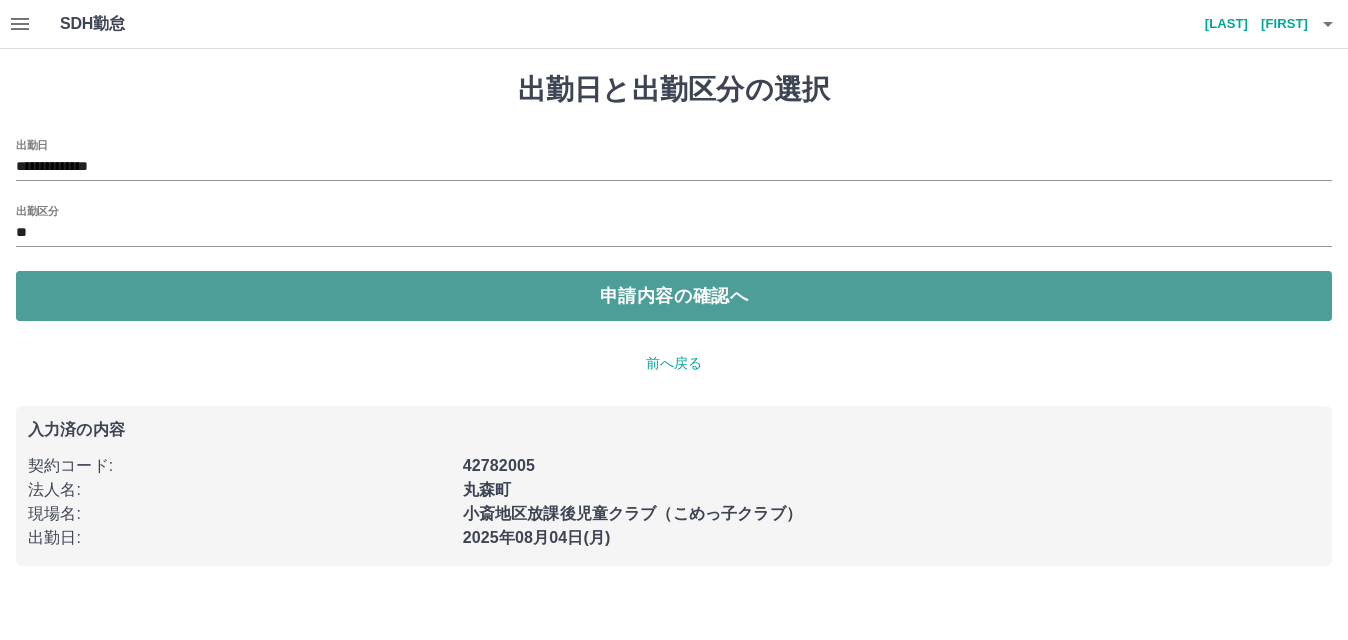 click on "申請内容の確認へ" at bounding box center (674, 296) 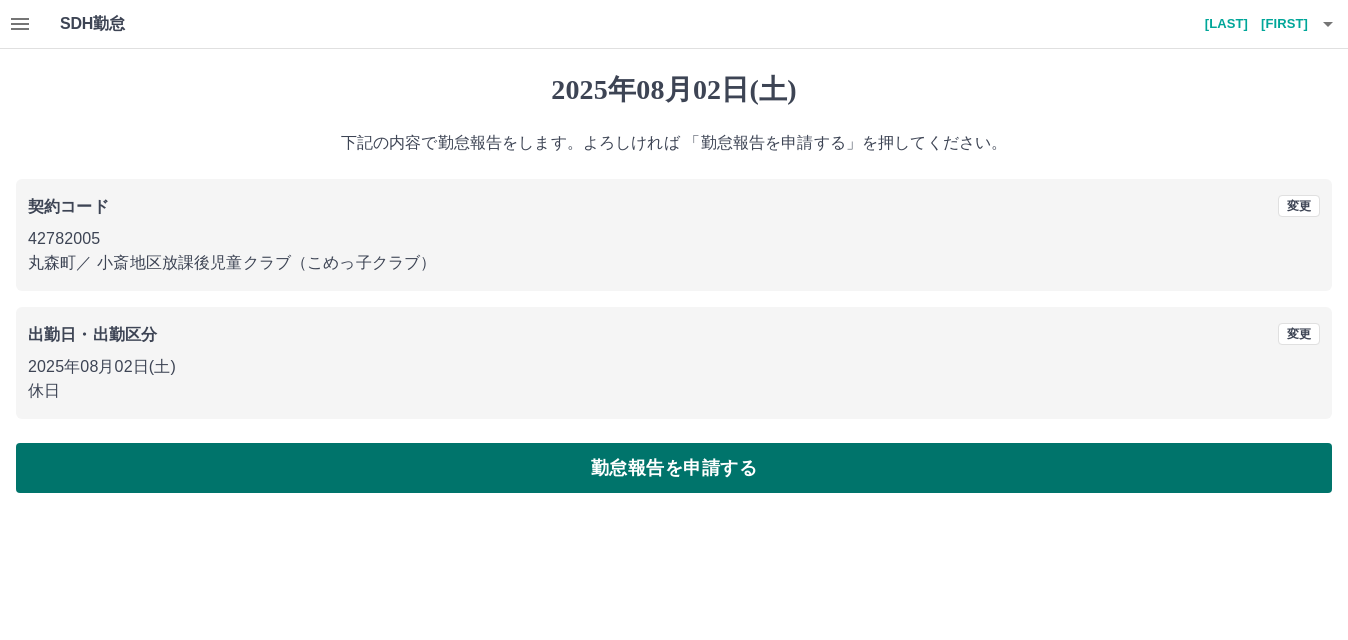 click on "勤怠報告を申請する" at bounding box center [674, 468] 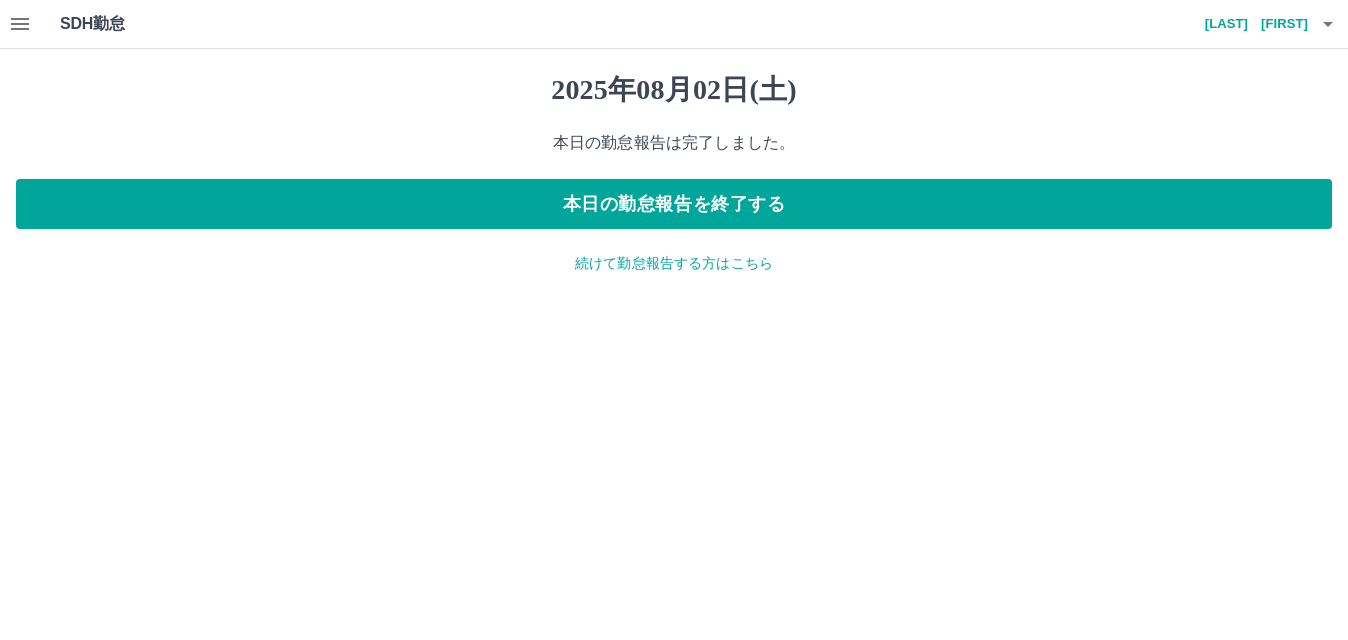 click on "続けて勤怠報告する方はこちら" at bounding box center [674, 263] 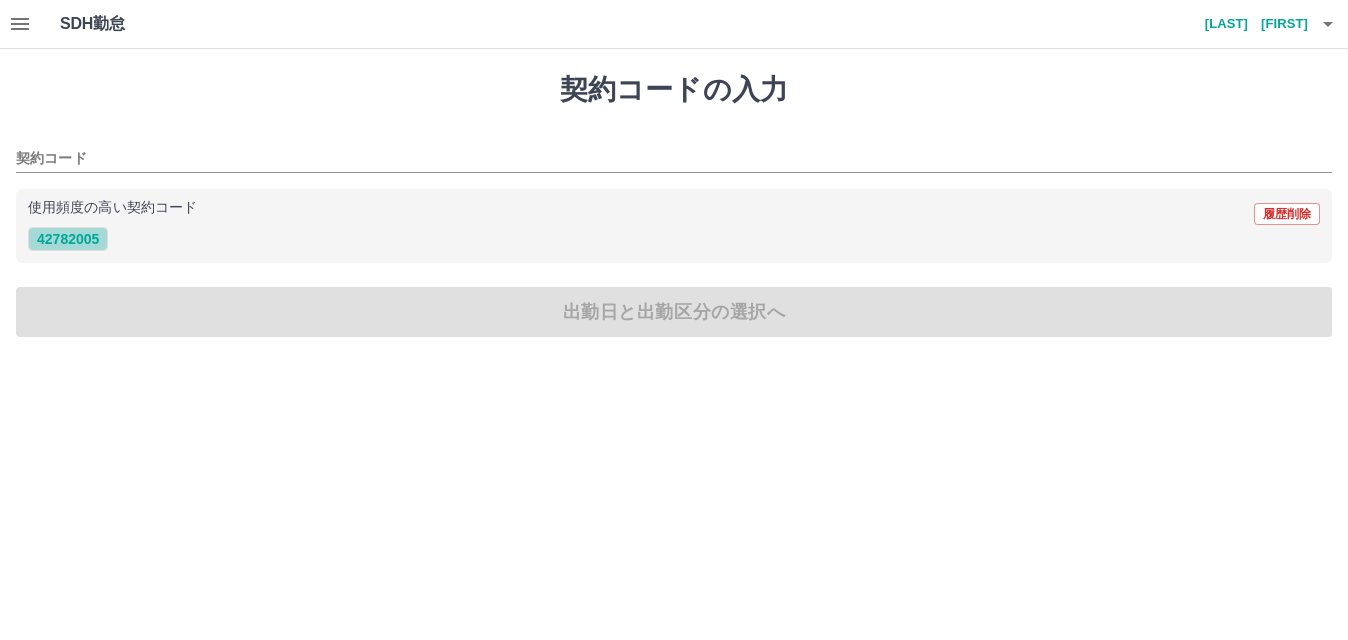click on "42782005" at bounding box center [68, 239] 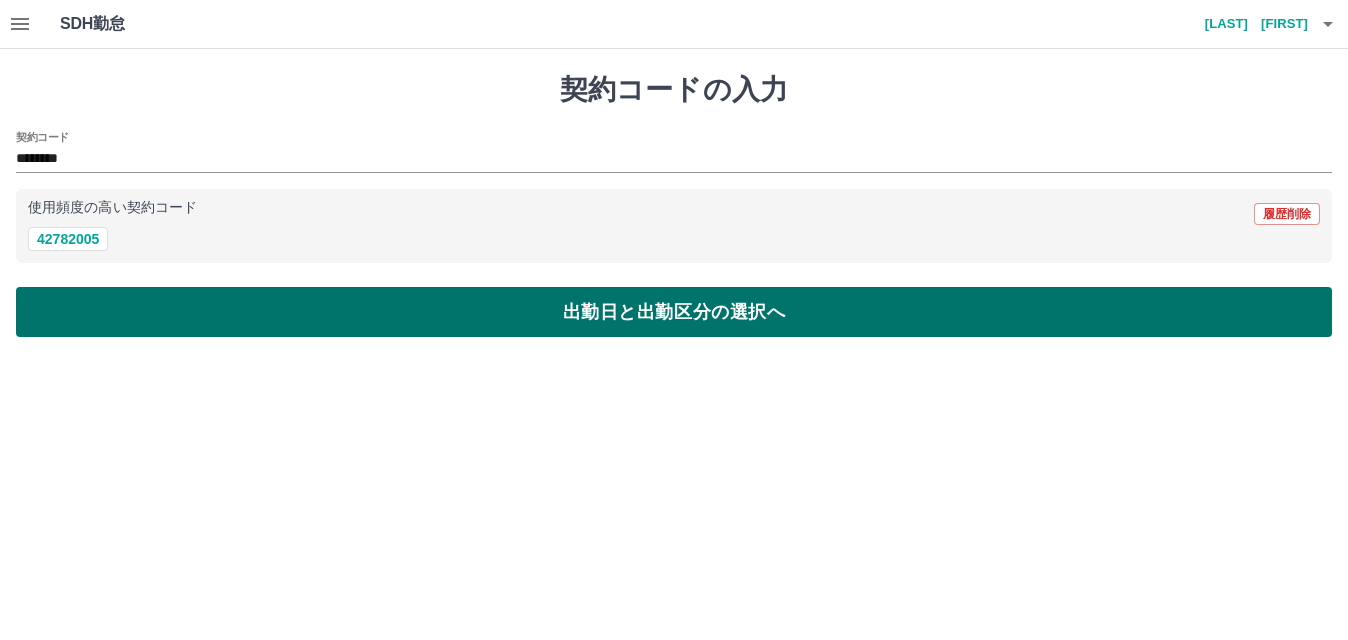 click on "出勤日と出勤区分の選択へ" at bounding box center (674, 312) 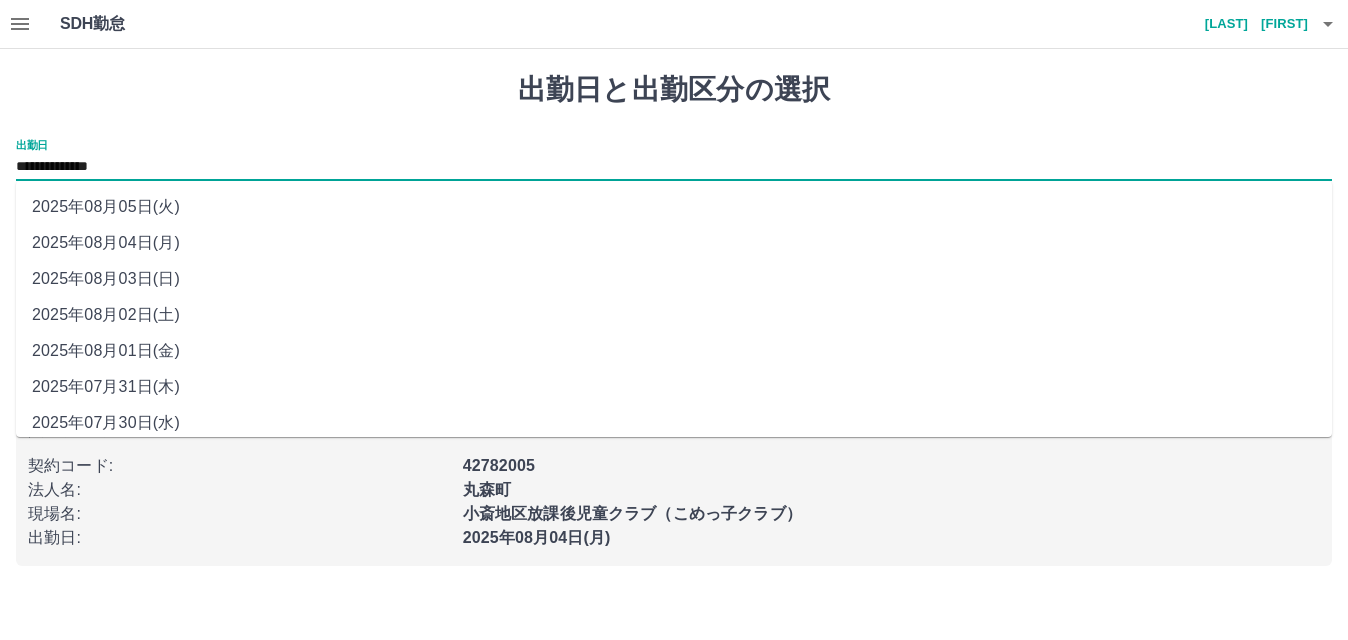 click on "**********" at bounding box center (674, 167) 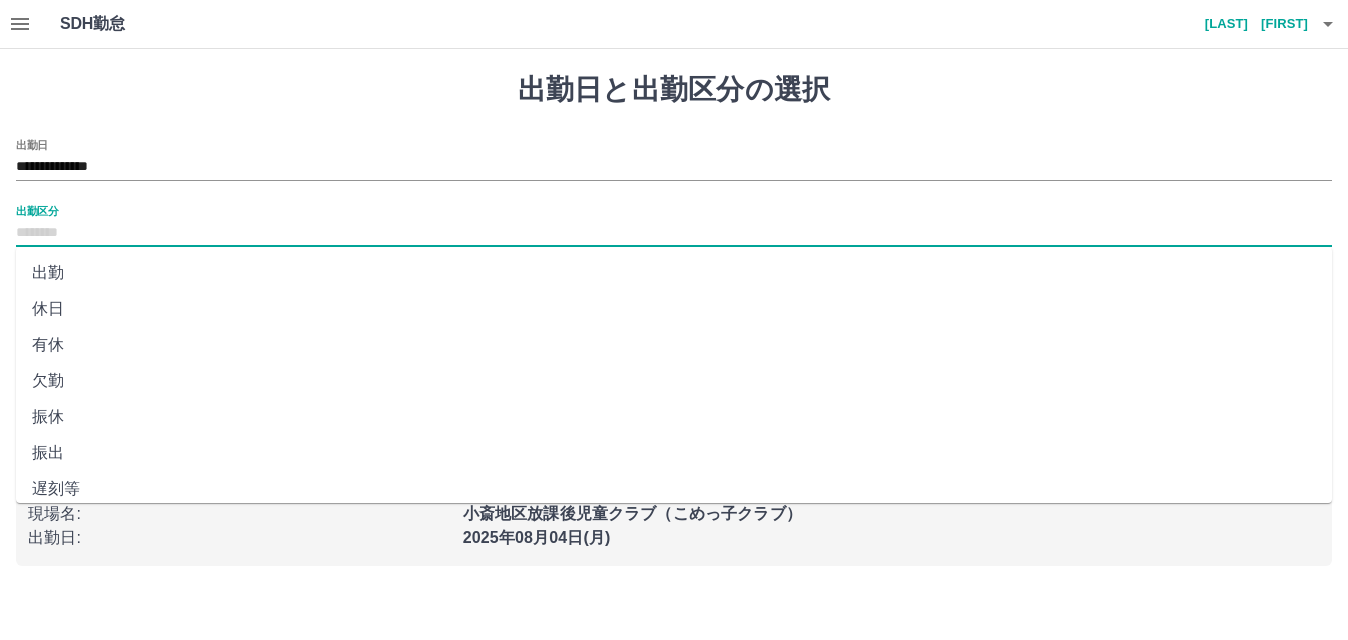 click on "出勤区分" at bounding box center [674, 233] 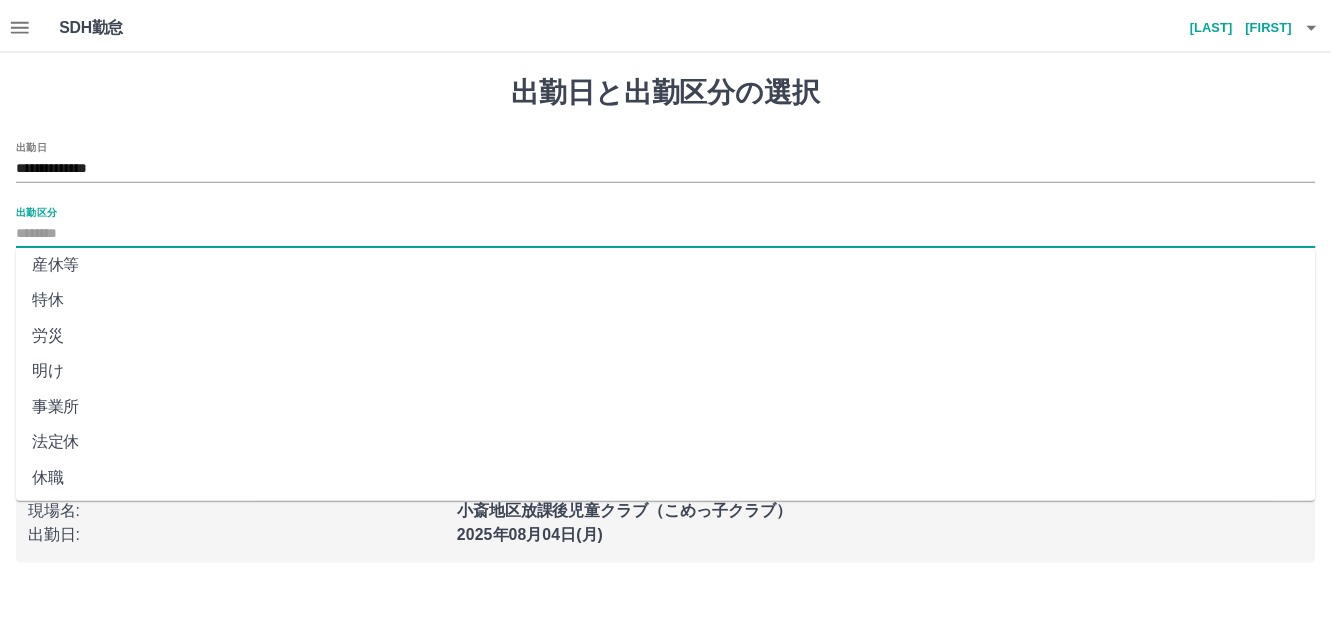 scroll, scrollTop: 408, scrollLeft: 0, axis: vertical 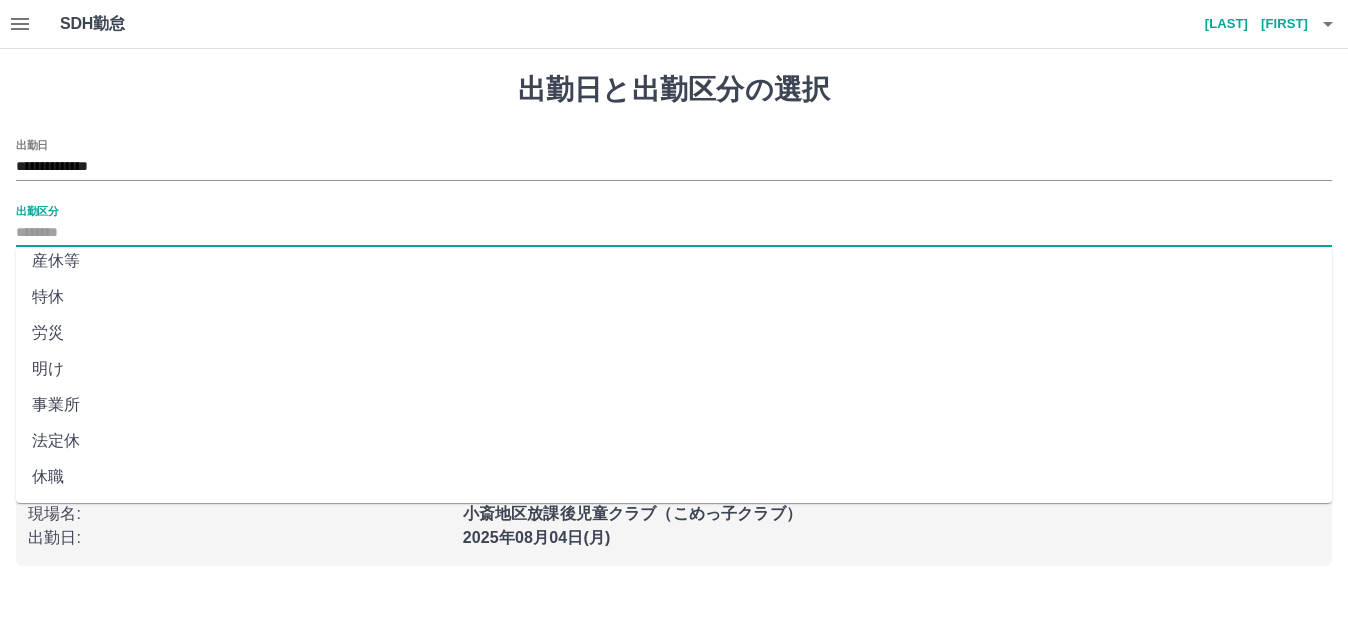 click on "法定休" at bounding box center (674, 441) 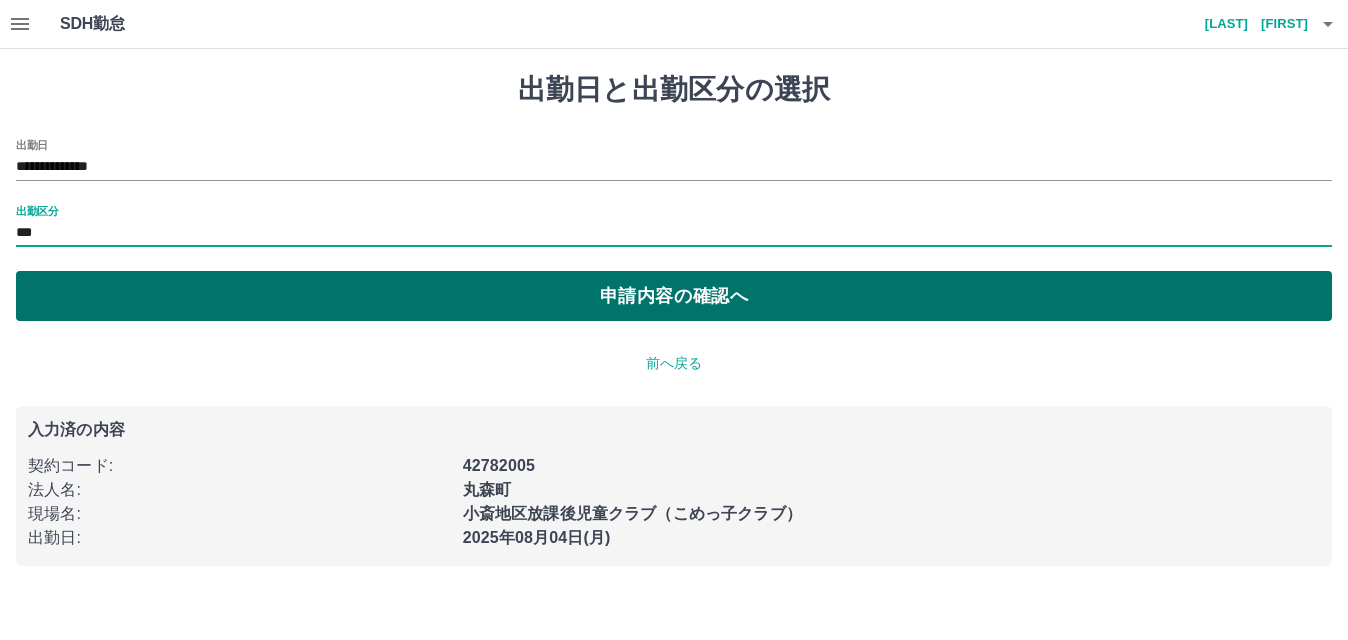 click on "申請内容の確認へ" at bounding box center [674, 296] 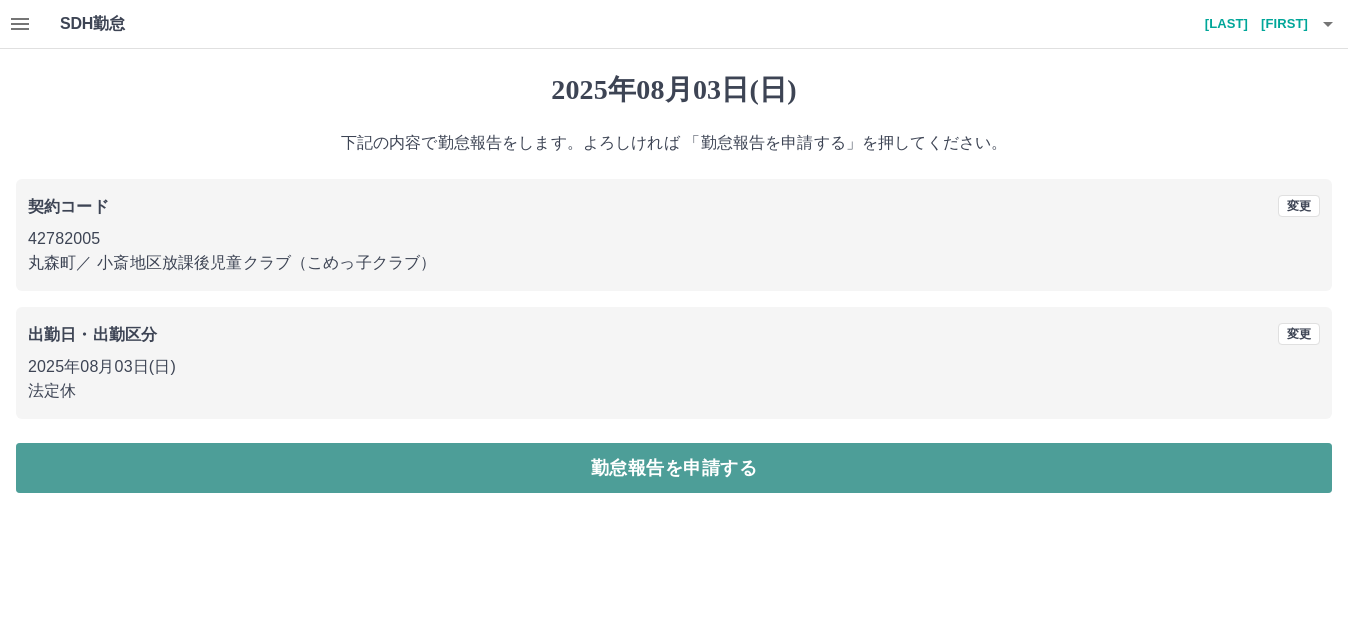 click on "勤怠報告を申請する" at bounding box center [674, 468] 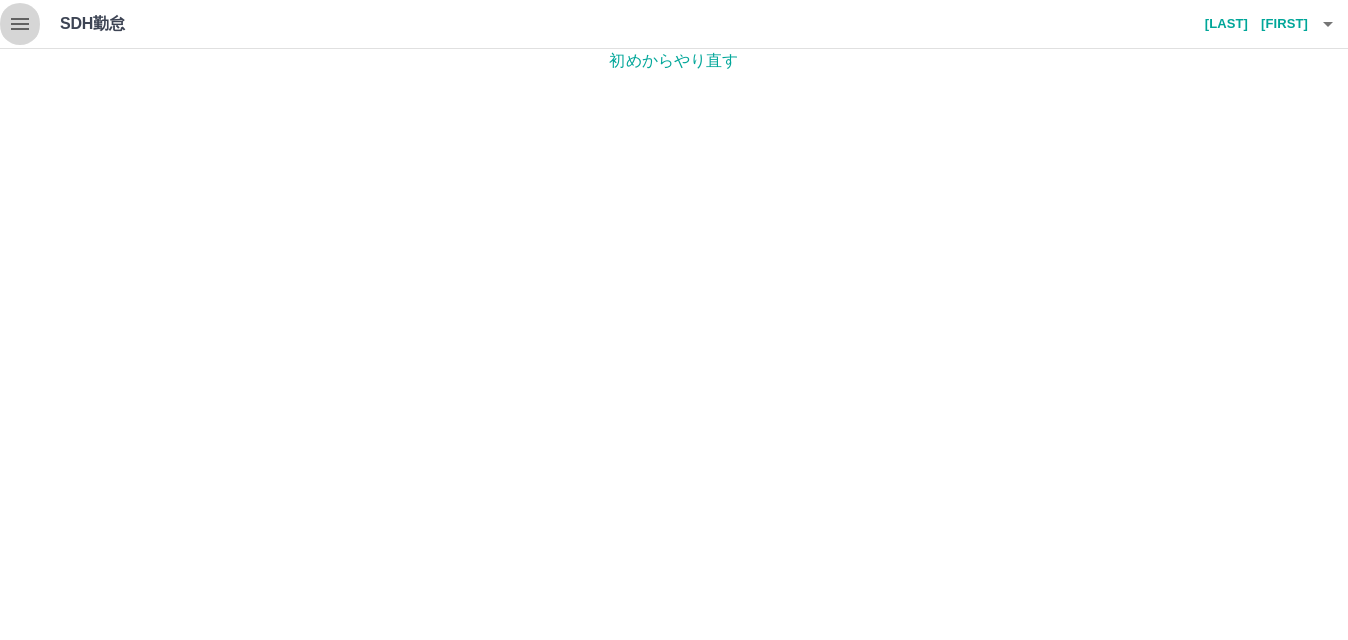 click 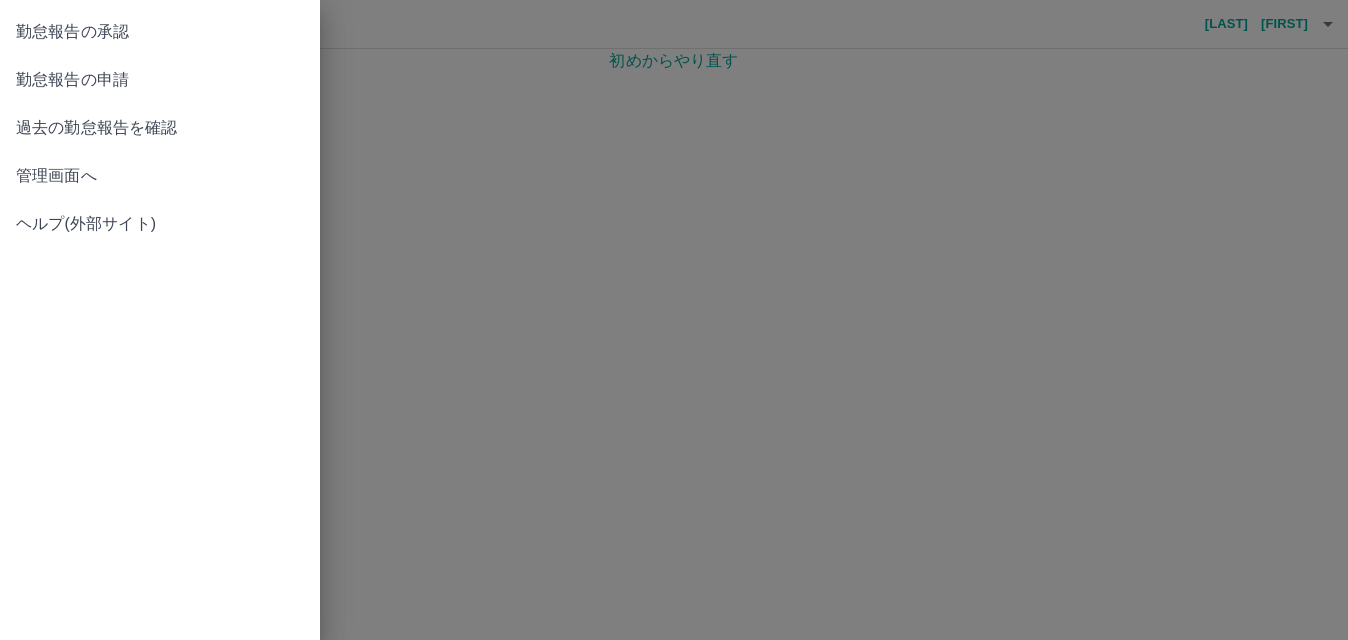 click on "勤怠報告の承認" at bounding box center [160, 32] 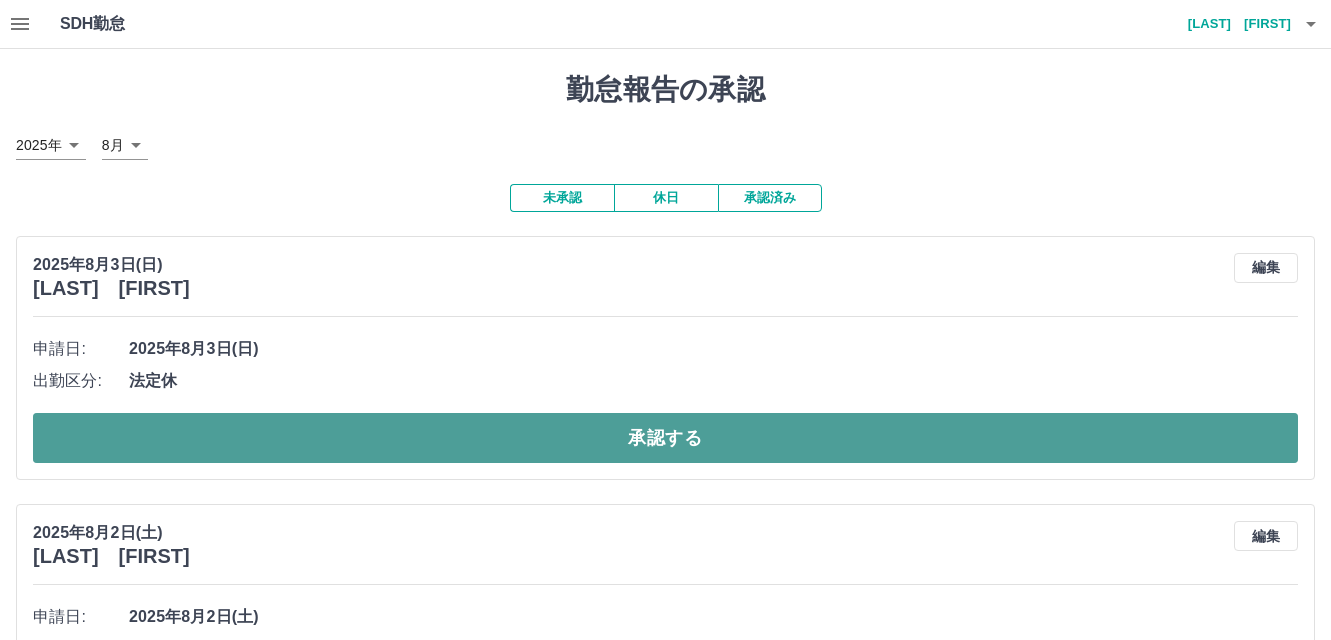 click on "承認する" at bounding box center [665, 438] 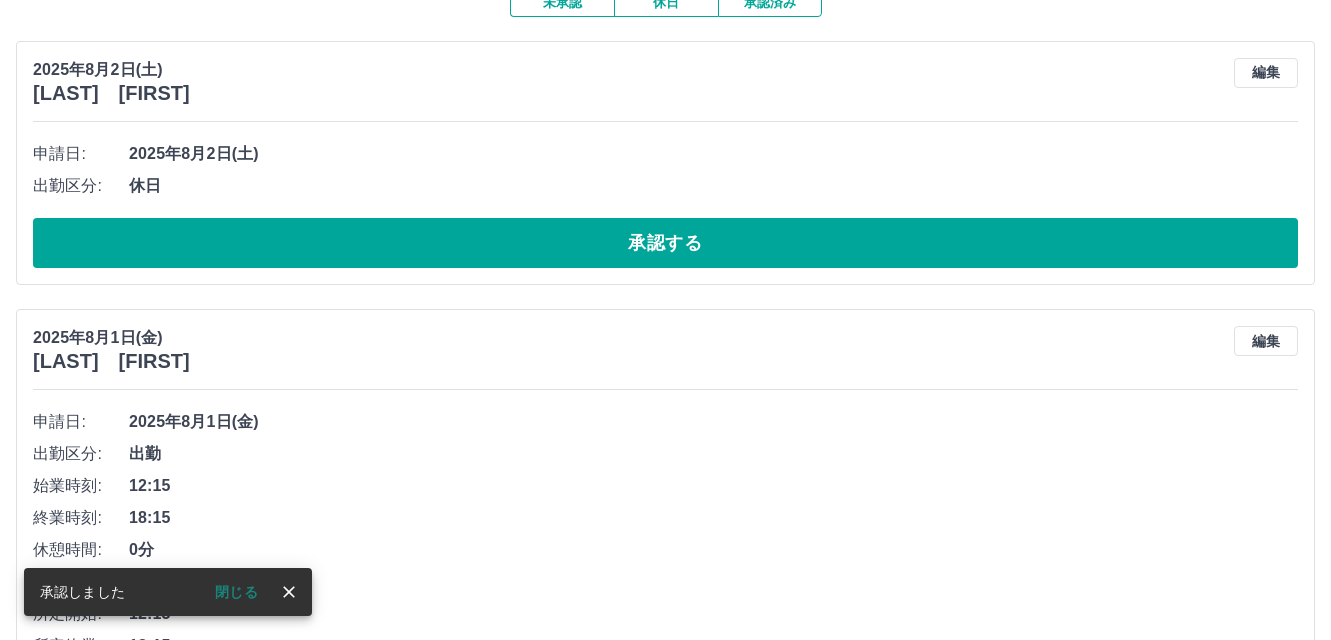 scroll, scrollTop: 200, scrollLeft: 0, axis: vertical 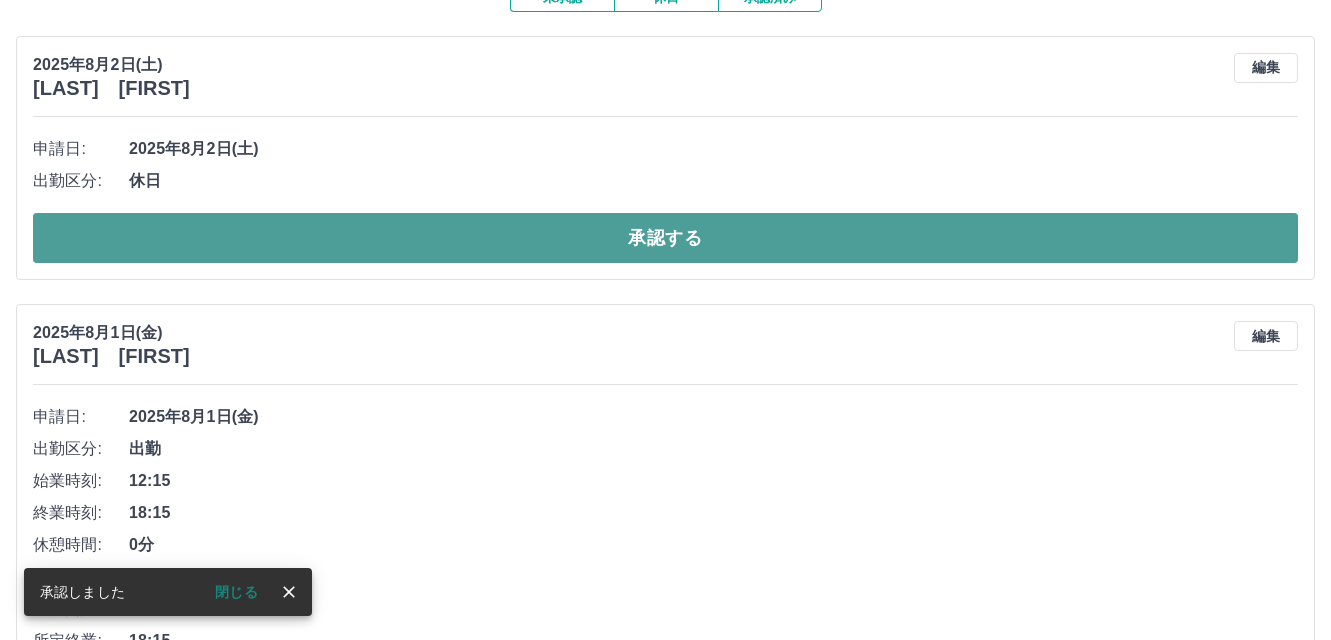 click on "承認する" at bounding box center (665, 238) 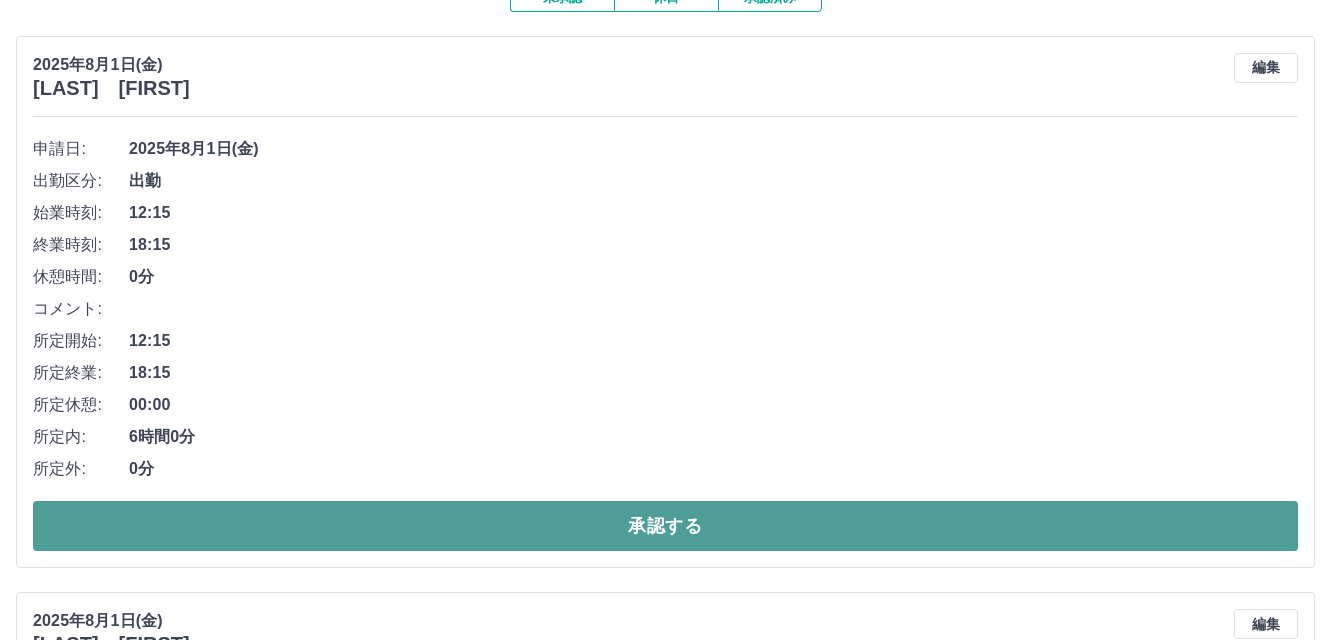 click on "承認する" at bounding box center [665, 526] 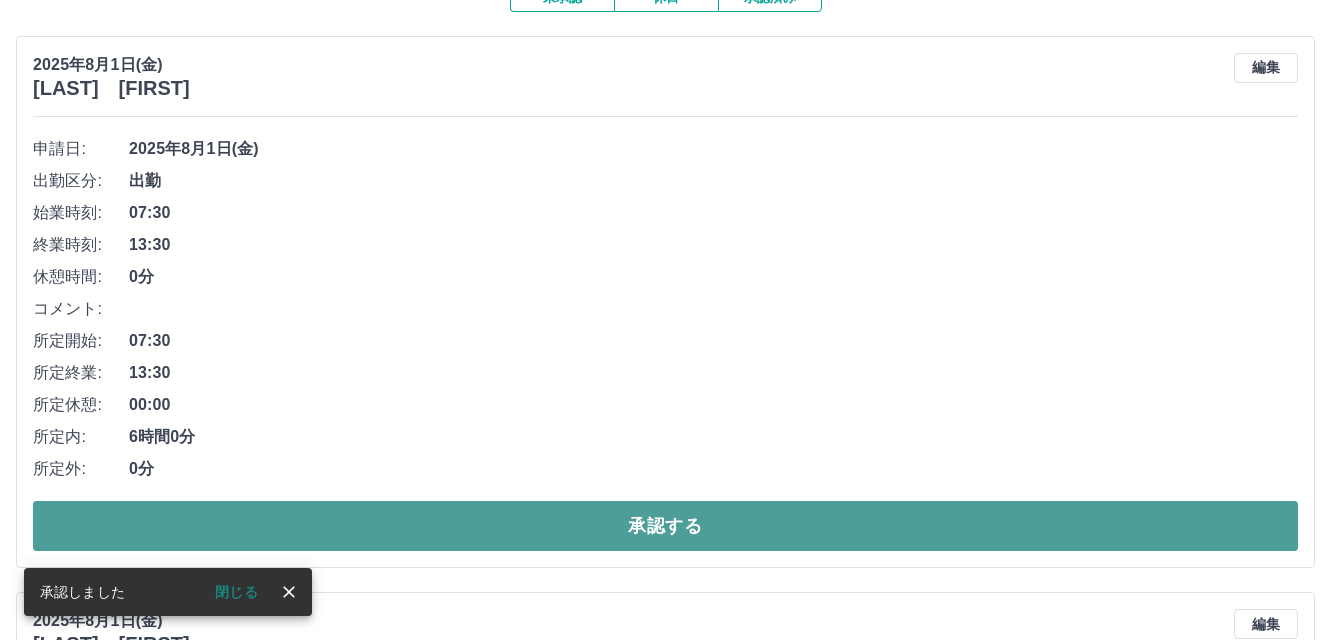 click on "承認する" at bounding box center (665, 526) 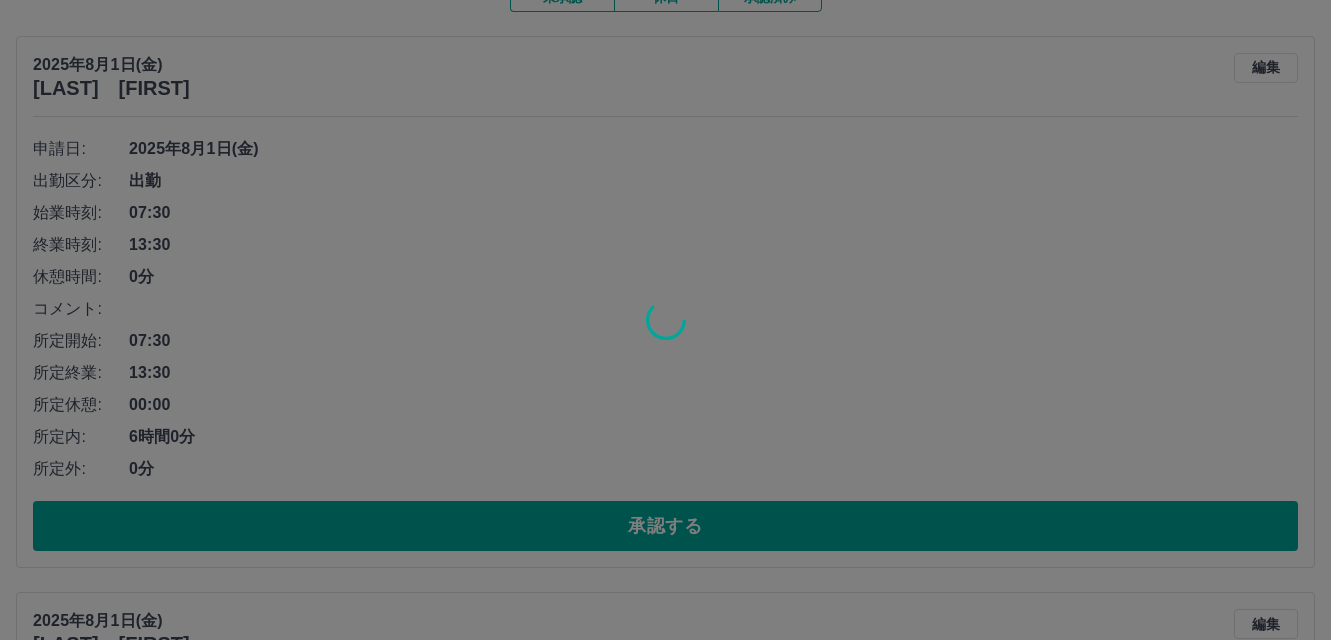 scroll, scrollTop: 154, scrollLeft: 0, axis: vertical 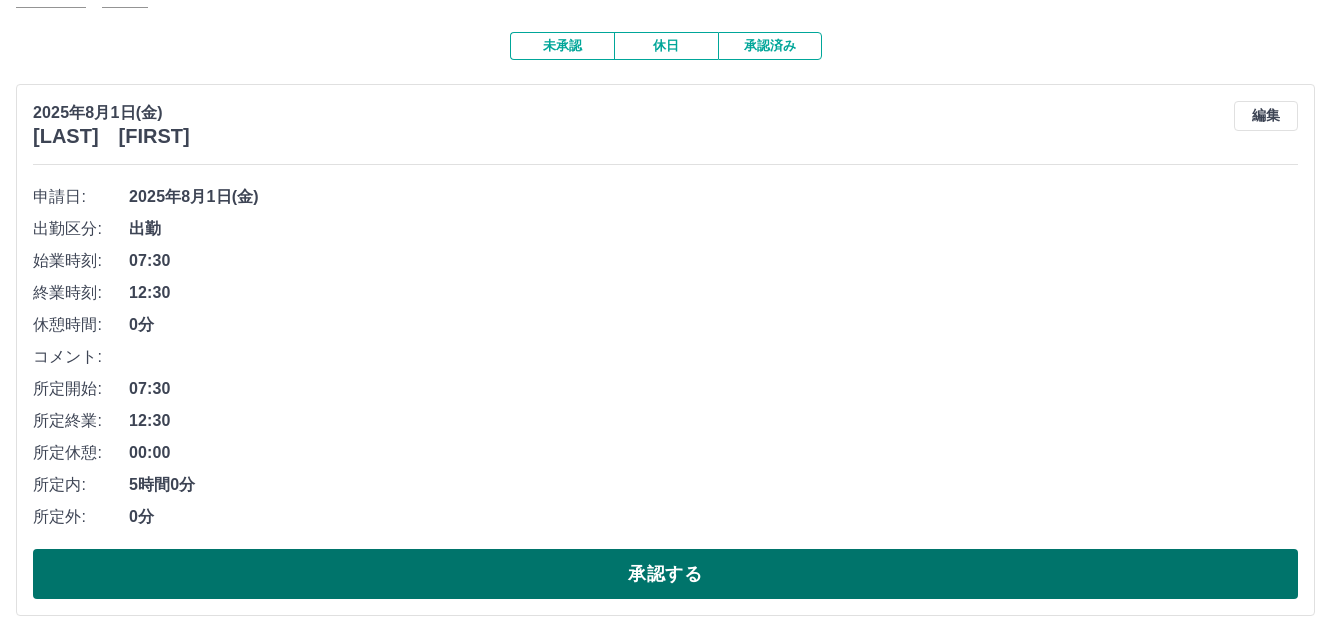 click on "承認する" at bounding box center (665, 574) 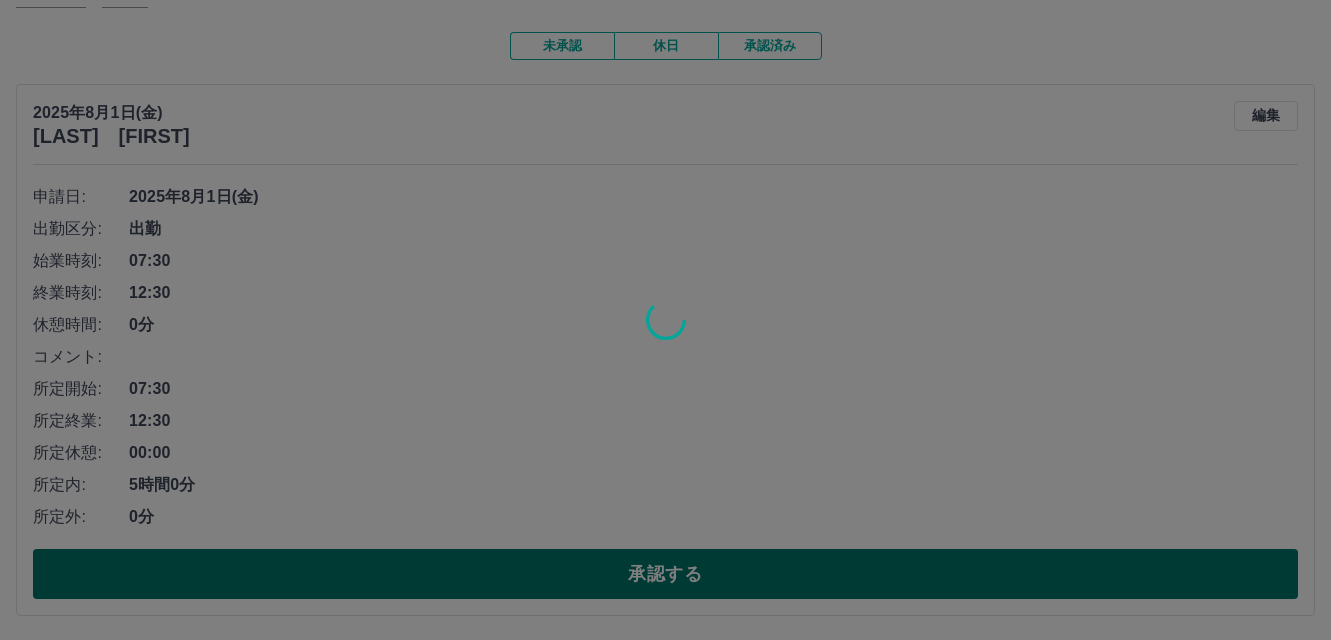 scroll, scrollTop: 0, scrollLeft: 0, axis: both 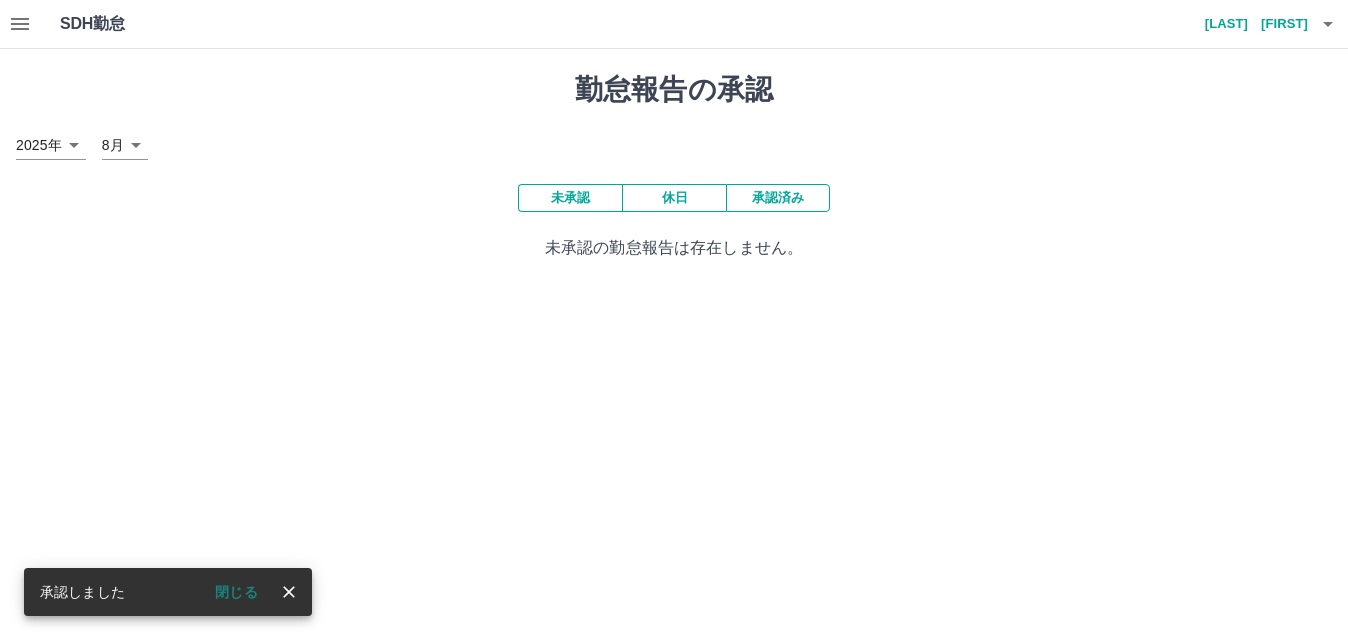 click on "承認済み" at bounding box center (778, 198) 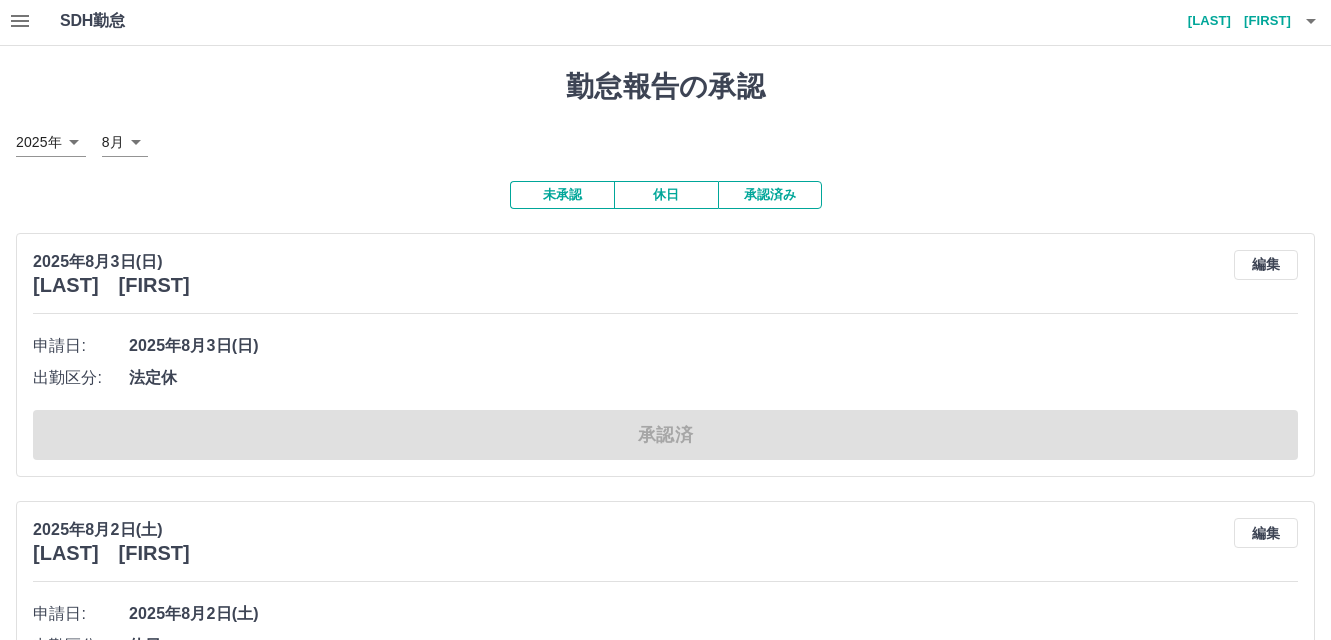 scroll, scrollTop: 0, scrollLeft: 0, axis: both 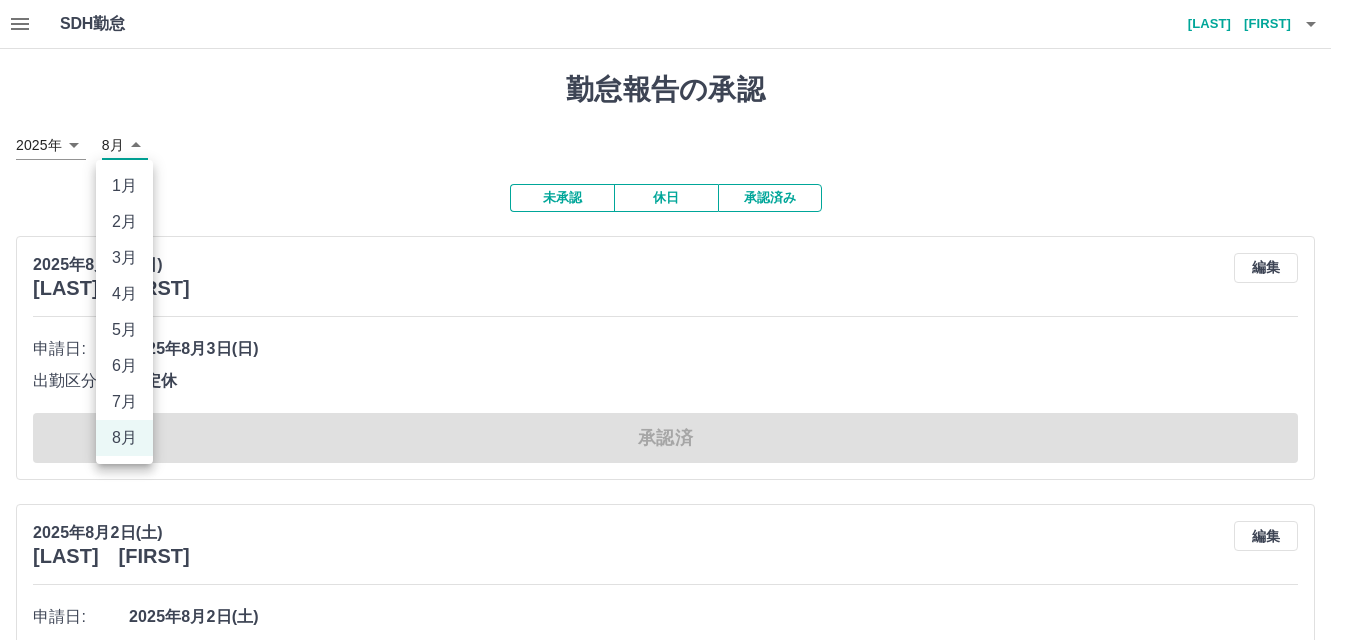click on "SDH勤怠 [LAST]　[FIRST] 勤怠報告の承認 2025年 **** 8月 * 未承認 休日 承認済み 2025年8月3日(日) [LAST]　[FIRST] 編集 申請日: 2025年8月3日(日) 出勤区分: 法定休 承認済 2025年8月2日(土) [LAST]　[FIRST] 編集 申請日: 2025年8月2日(土) 出勤区分: 休日 承認済 2025年8月1日(金) [LAST]　[FIRST] 編集 申請日: 2025年8月1日(金) 出勤区分: 出勤 始業時刻: 12:15 終業時刻: 18:15 休憩時間: 0分 コメント: 所定開始: 12:15 所定終業: 18:15 所定休憩: 00:00 所定内: 6時間0分 所定外: 0分 承認済 2025年8月1日(金) [LAST]　[FIRST] 編集 申請日: 2025年8月1日(金) 出勤区分: 出勤 始業時刻: 07:30 終業時刻: 13:30 休憩時間: 0分 コメント: 所定開始: 07:30 所定終業: 13:30 所定休憩: 00:00 所定内: 6時間0分 所定外: 0分 承認済 2025年8月1日(金) [LAST]　[FIRST] 編集 申請日: 2025年8月1日(金) 出勤区分: 出勤 始業時刻: 07:30 終業時刻: 12:30 0分 07:30" at bounding box center (674, 1220) 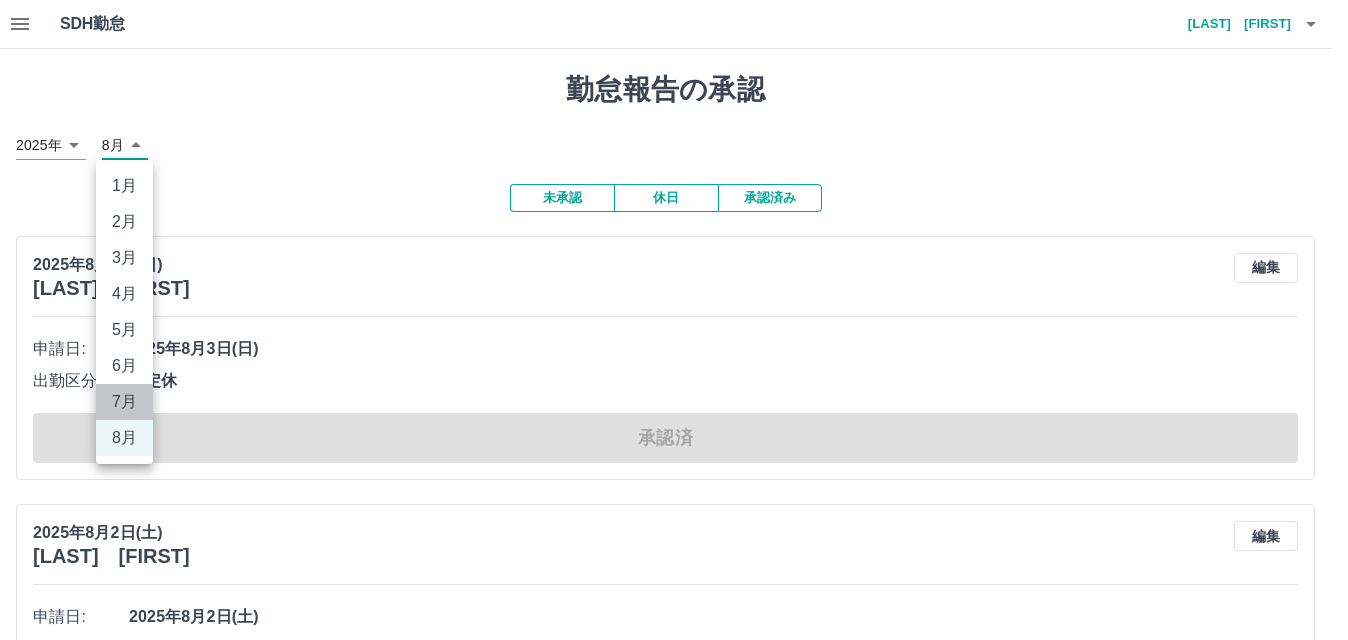 click on "7月" at bounding box center (124, 402) 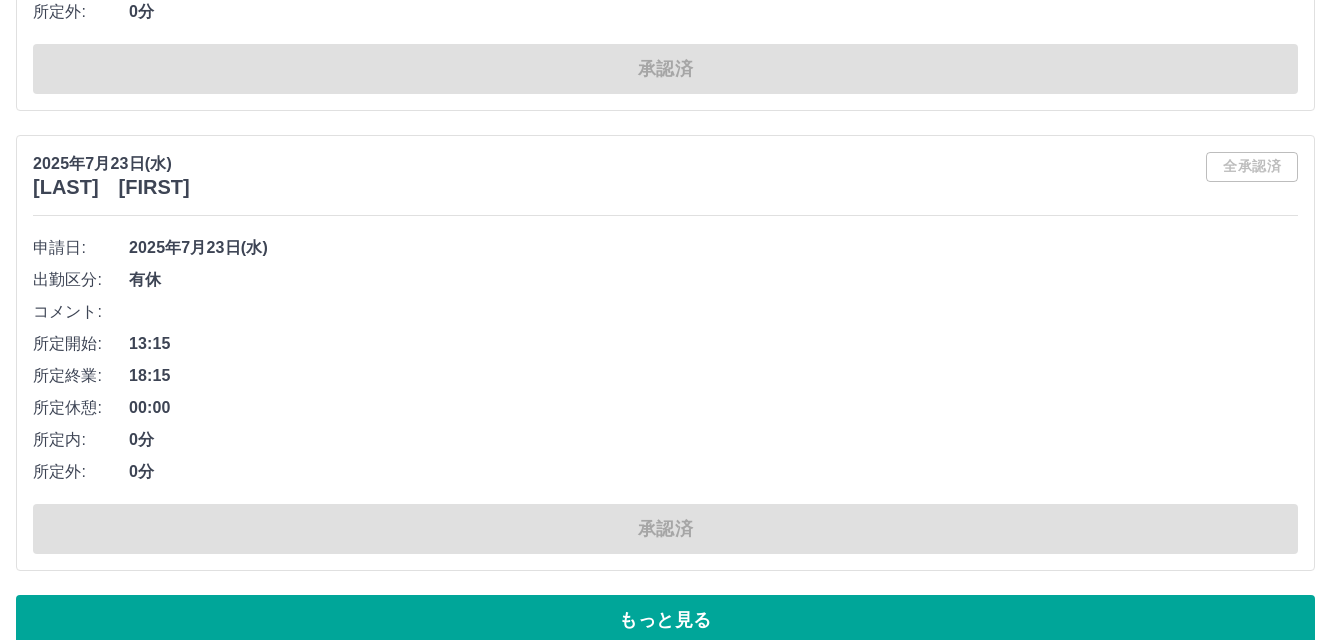 scroll, scrollTop: 10988, scrollLeft: 0, axis: vertical 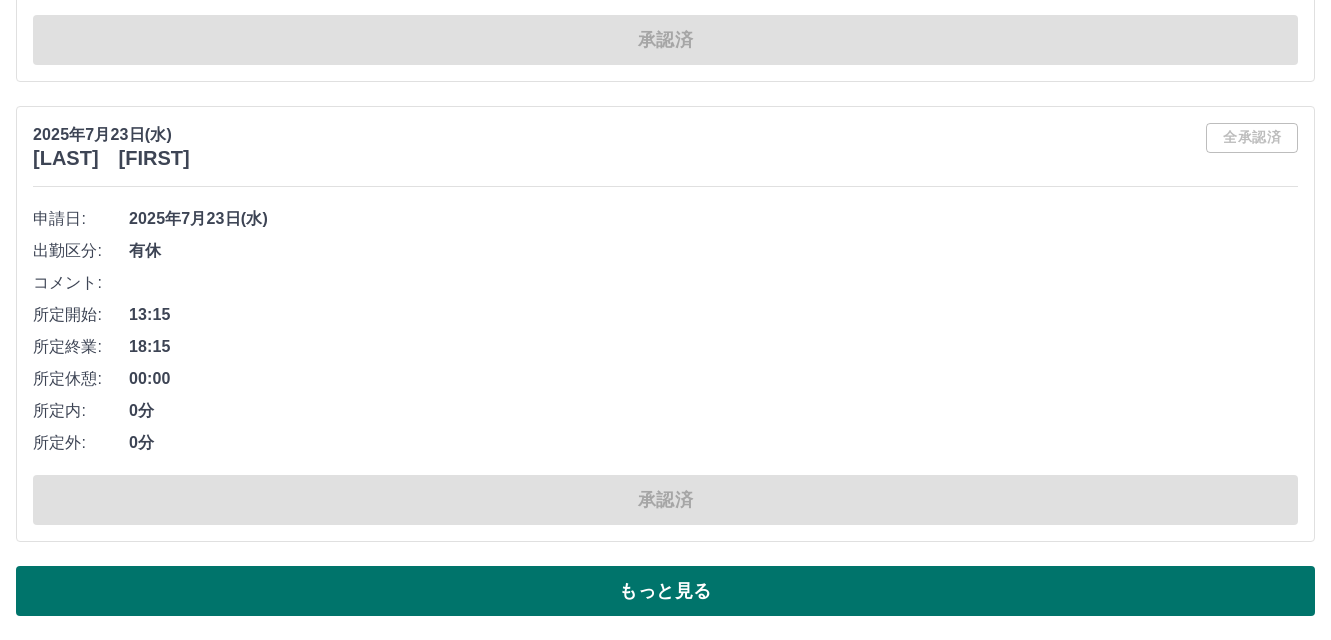 click on "もっと見る" at bounding box center (665, 591) 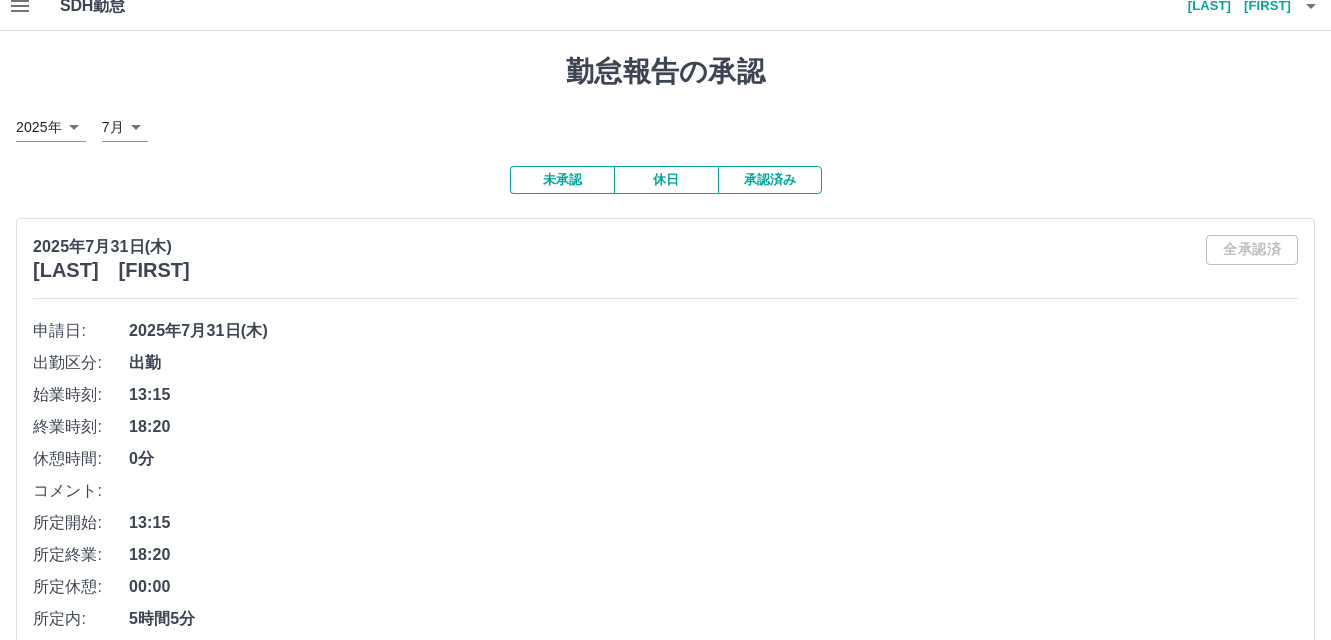 scroll, scrollTop: 0, scrollLeft: 0, axis: both 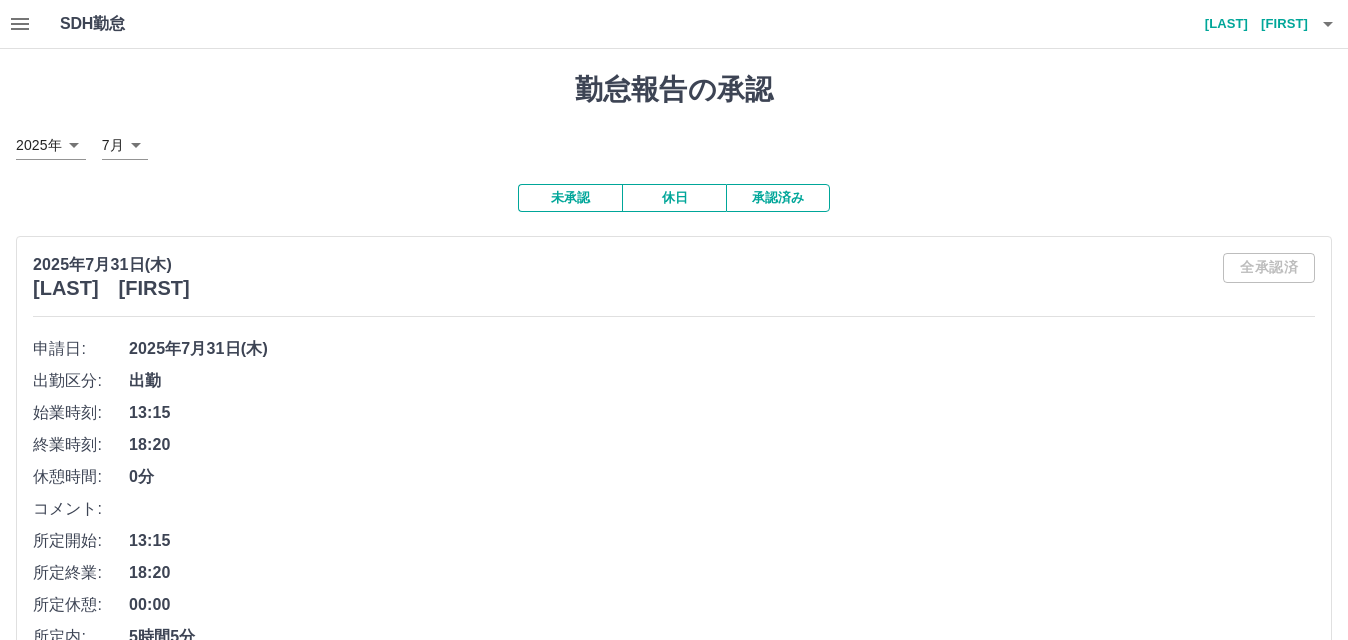 click on "SDH勤怠 [LAST]　[FIRST] 勤怠報告の承認 2025年 **** 7月 * 未承認 休日 承認済み 2025年7月31日(木) [LAST]　[FIRST] 全承認済 申請日: 2025年7月31日(木) 出勤区分: 出勤 始業時刻: 13:15 終業時刻: 18:20 休憩時間: 0分 コメント: 所定開始: 13:15 所定終業: 18:20 所定休憩: 00:00 所定内: 5時間5分 所定外: 0分 承認済 2025年7月31日(木) [LAST]　[FIRST] 全承認済 申請日: 2025年7月31日(木) 出勤区分: 出勤 始業時刻: 07:30 終業時刻: 13:30 休憩時間: 0分 コメント: 所定開始: 07:30 所定終業: 13:30 所定休憩: 00:00 所定内: 6時間0分 所定外: 0分 承認済 2025年7月31日(木) [LAST]　[FIRST] 全承認済 申請日: 2025年7月31日(木) 出勤区分: 出勤 始業時刻: 12:15 終業時刻: 18:15 休憩時間: 0分 コメント: 所定開始: 12:15 所定終業: 18:15 所定休憩: 00:00 所定内: 6時間0分 所定外: 0分 承認済 2025年7月30日(水) [LAST]　[FIRST] 全承認済 出勤" at bounding box center (674, 10895) 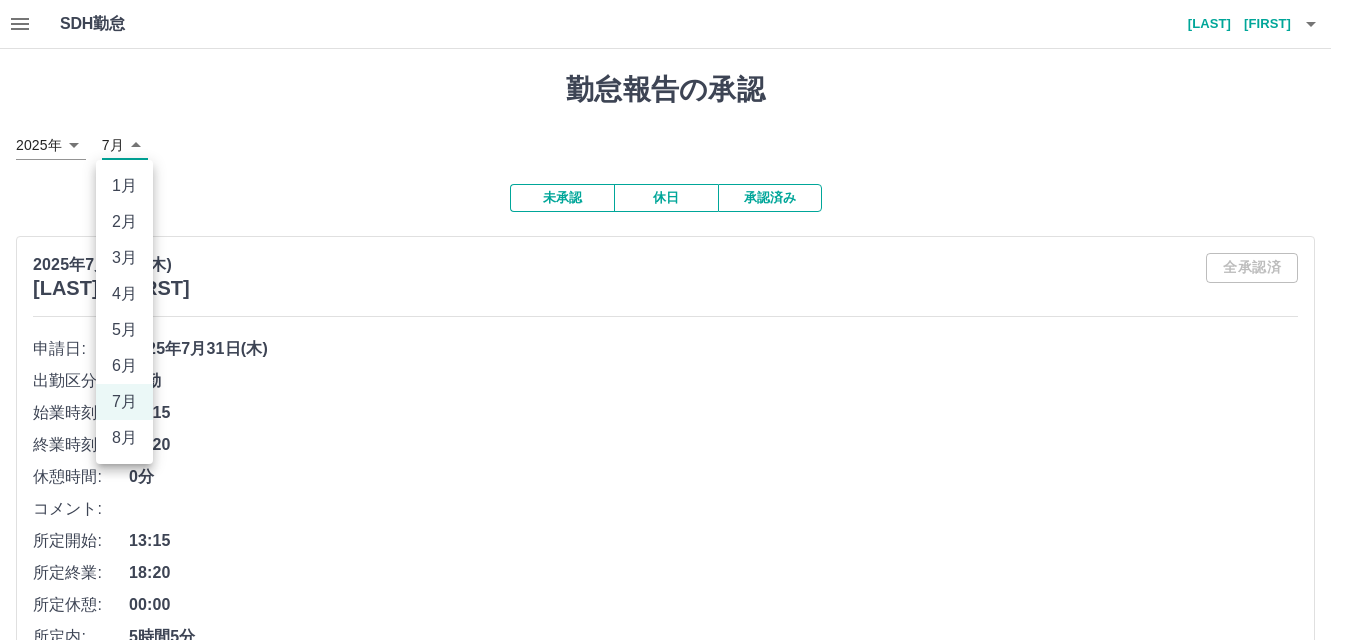 click on "8月" at bounding box center [124, 438] 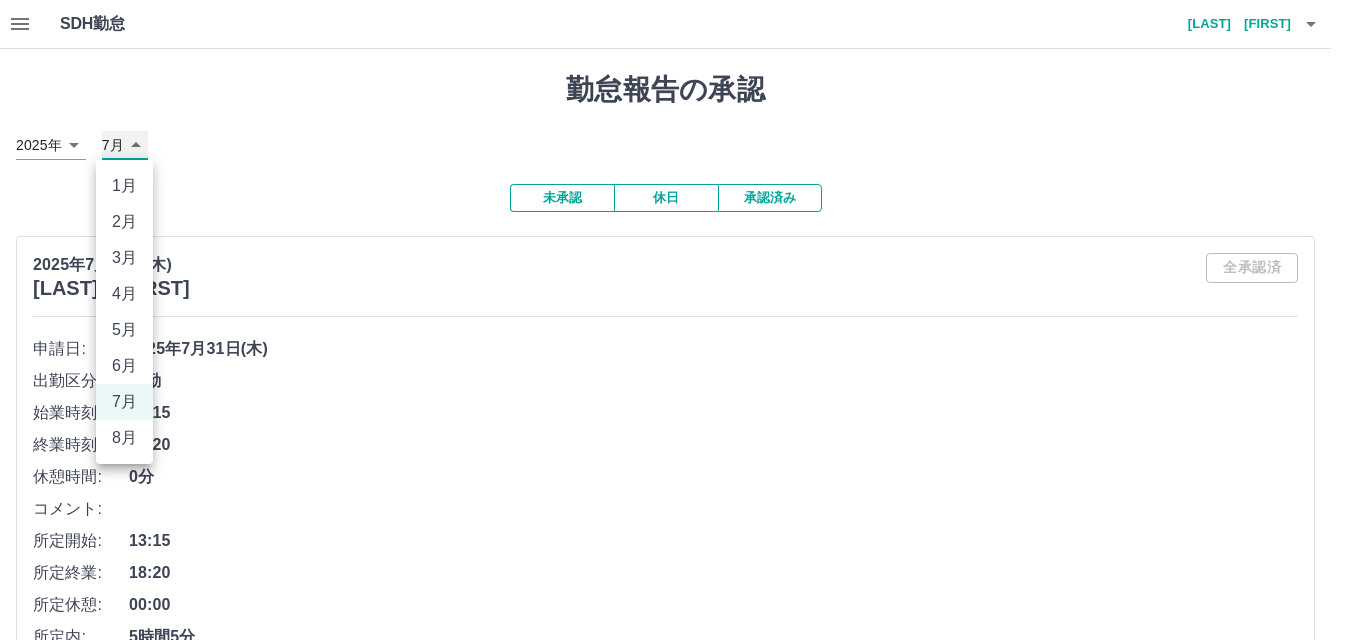 type on "*" 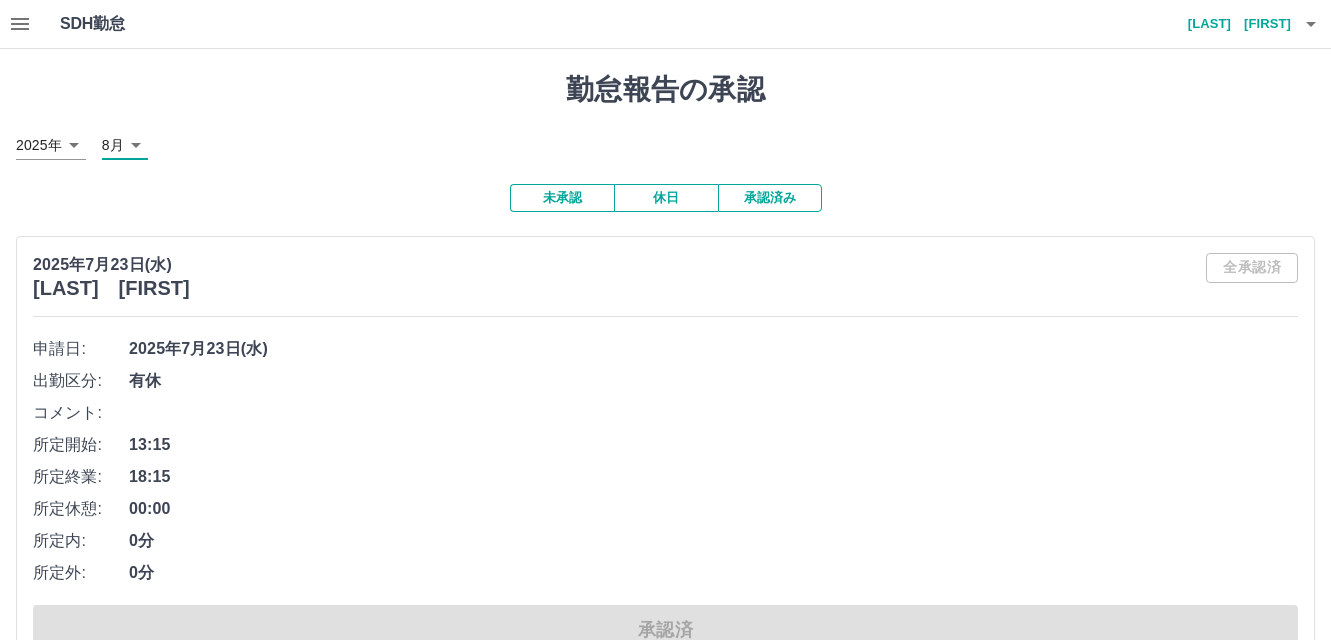 click on "承認済み" at bounding box center [770, 198] 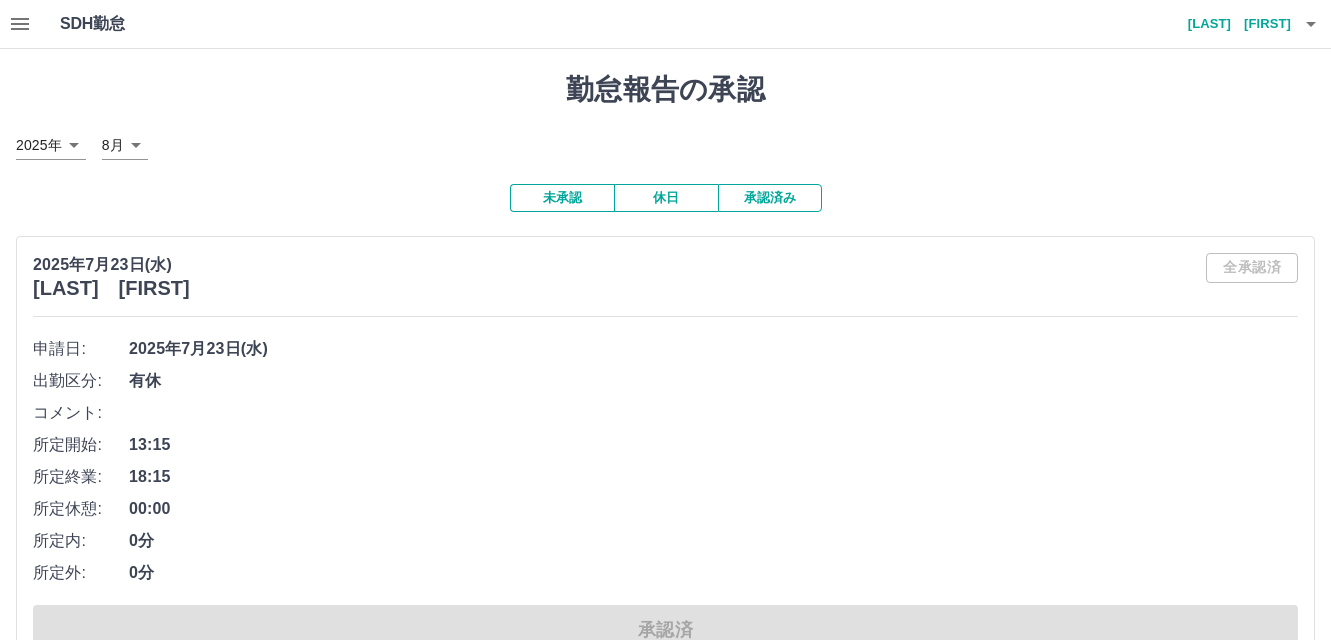 click on "承認済み" at bounding box center (770, 198) 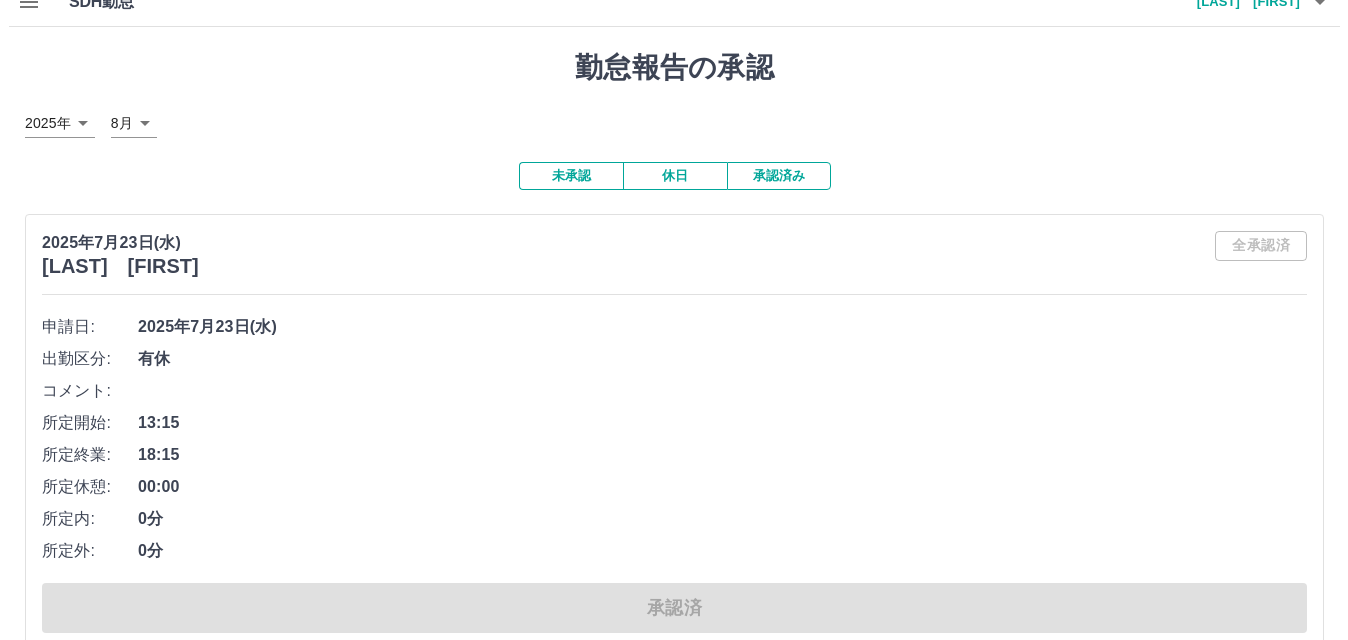 scroll, scrollTop: 0, scrollLeft: 0, axis: both 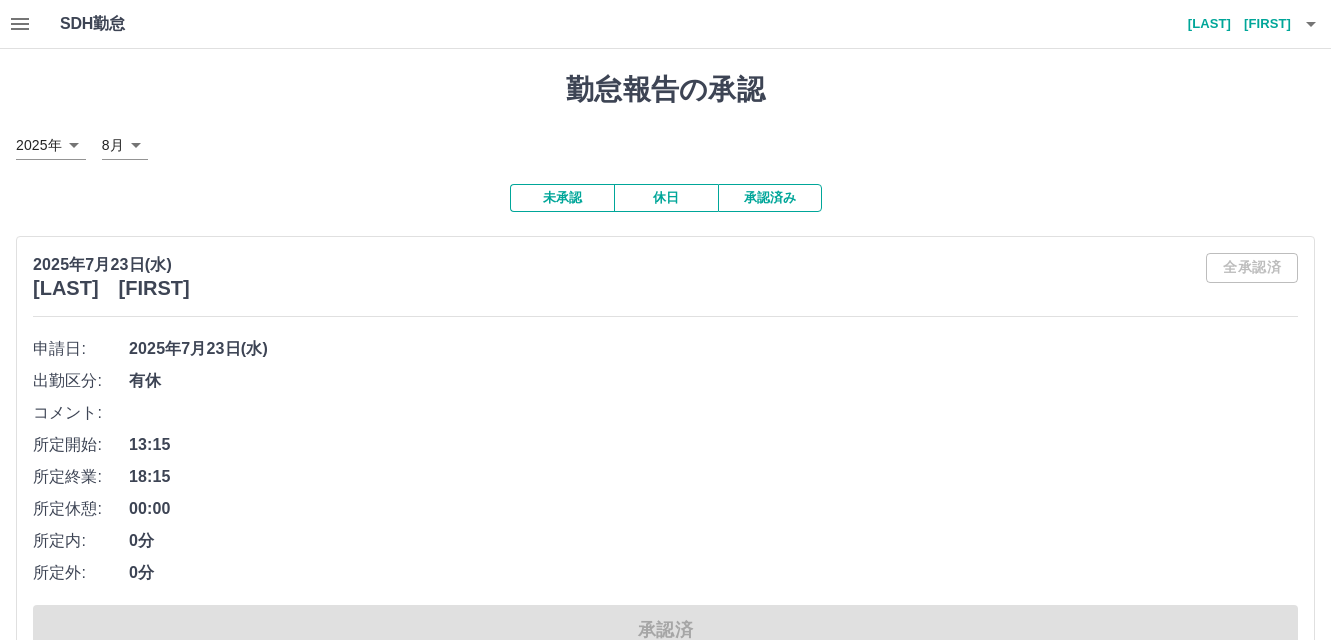 click 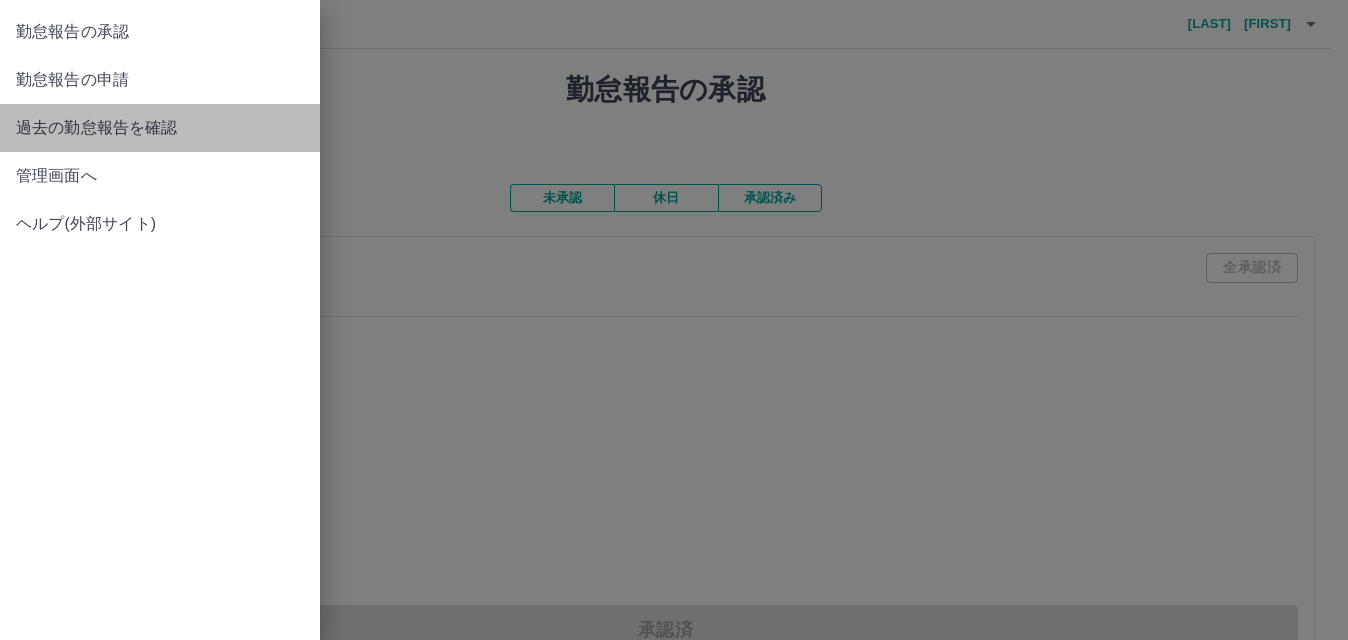 click on "過去の勤怠報告を確認" at bounding box center [160, 128] 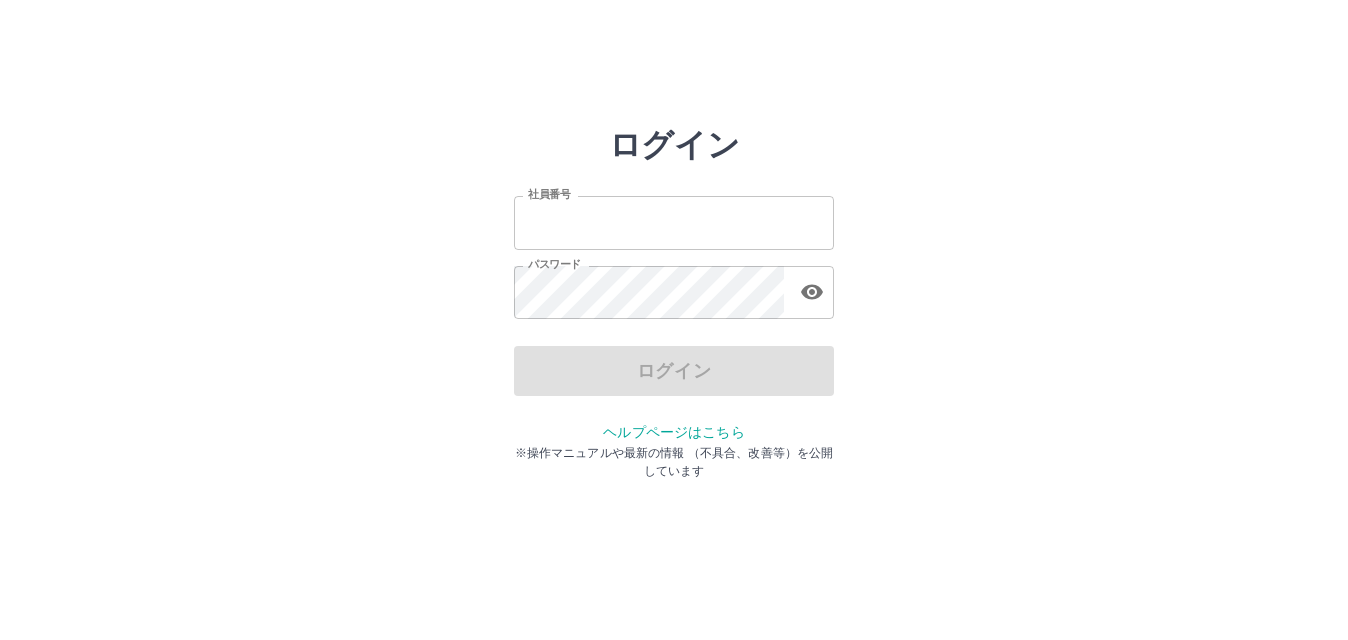scroll, scrollTop: 0, scrollLeft: 0, axis: both 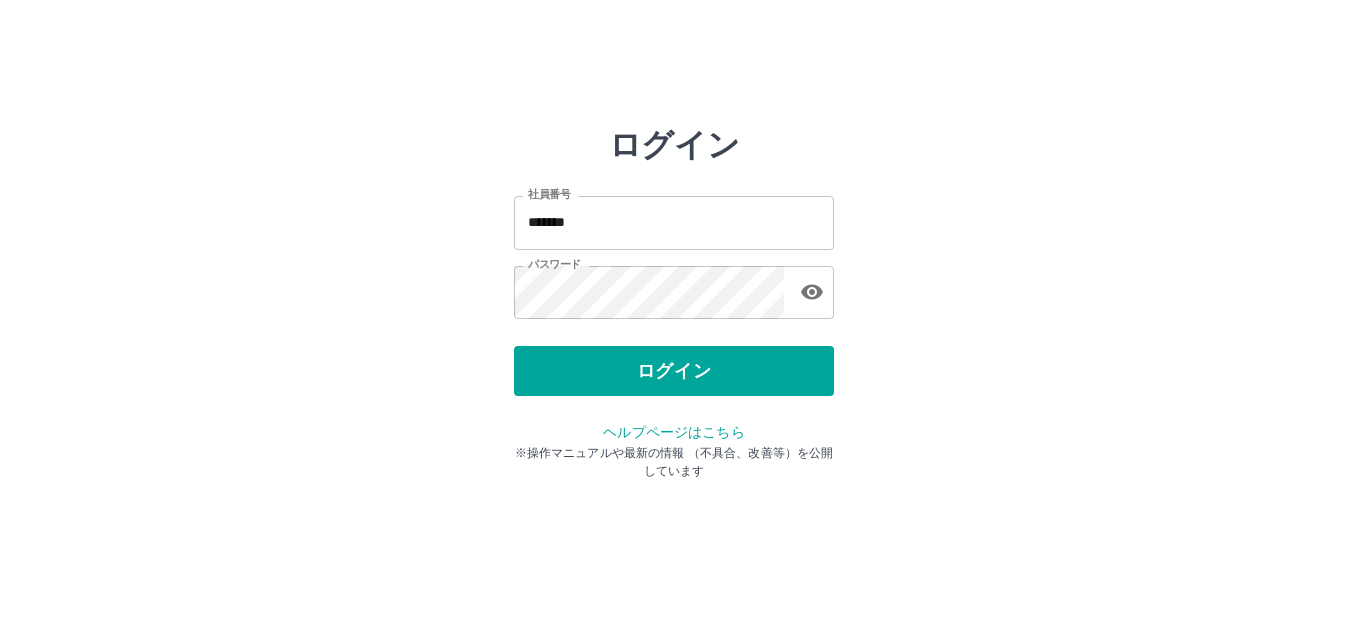 click on "ログイン" at bounding box center [674, 371] 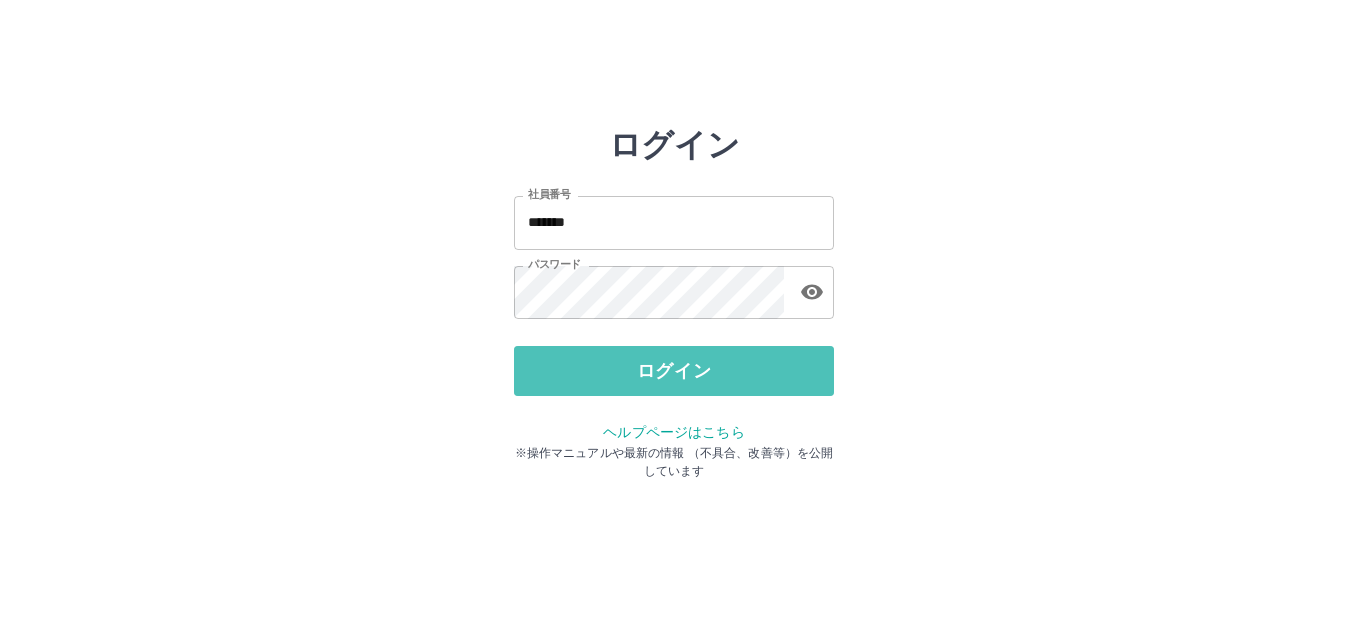click on "ログイン" at bounding box center (674, 371) 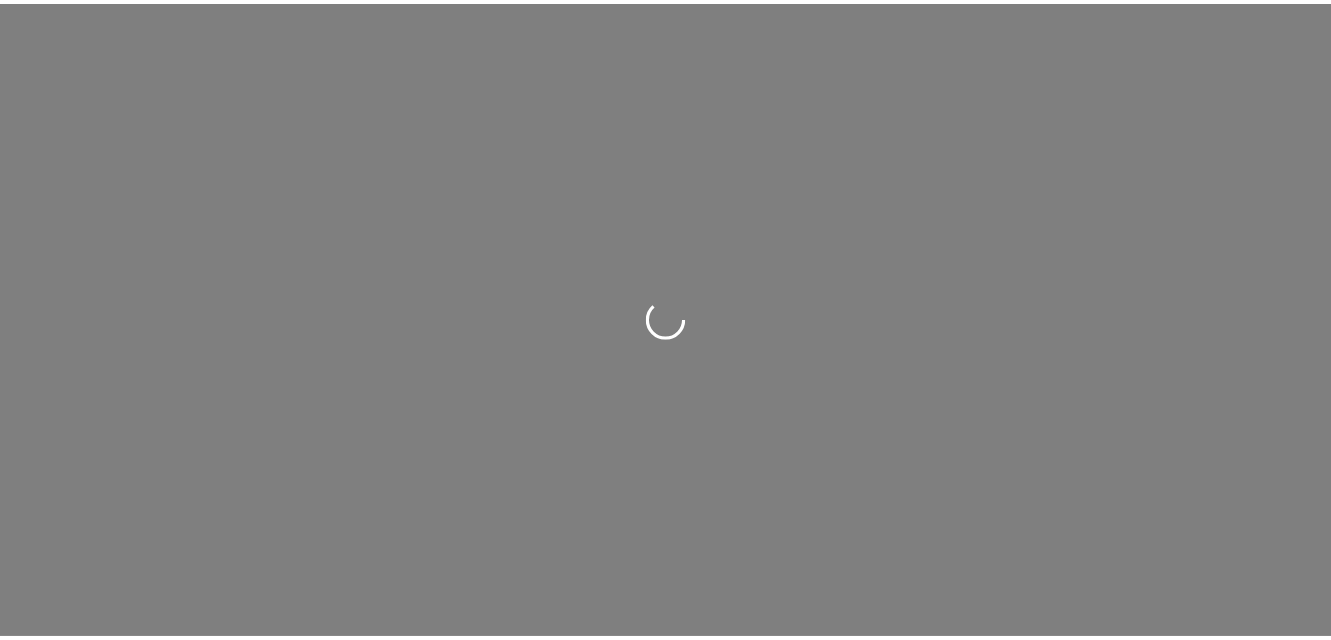 scroll, scrollTop: 0, scrollLeft: 0, axis: both 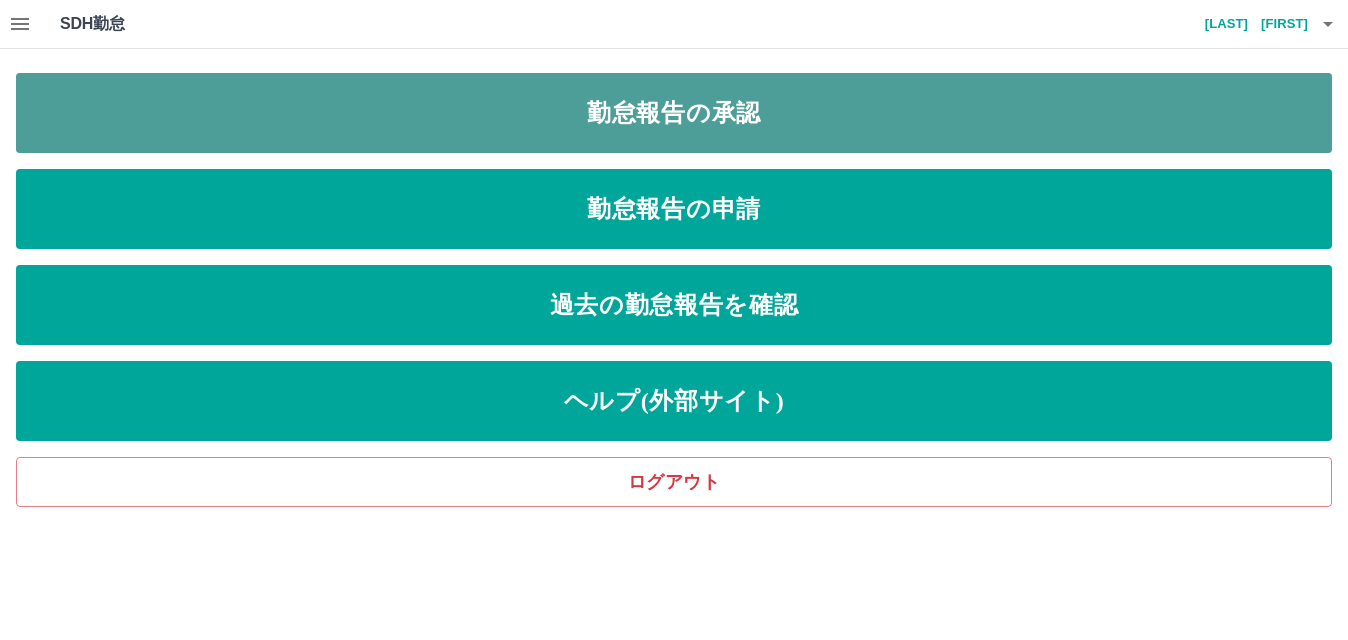 click on "勤怠報告の承認" at bounding box center [674, 113] 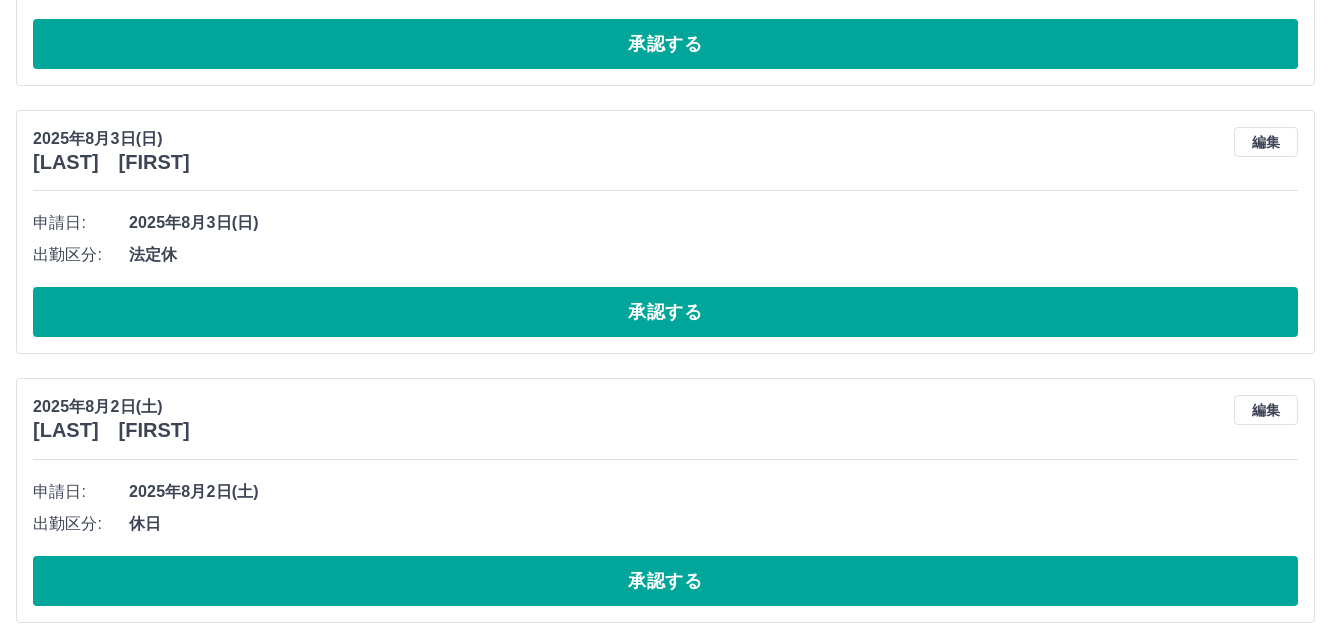scroll, scrollTop: 400, scrollLeft: 0, axis: vertical 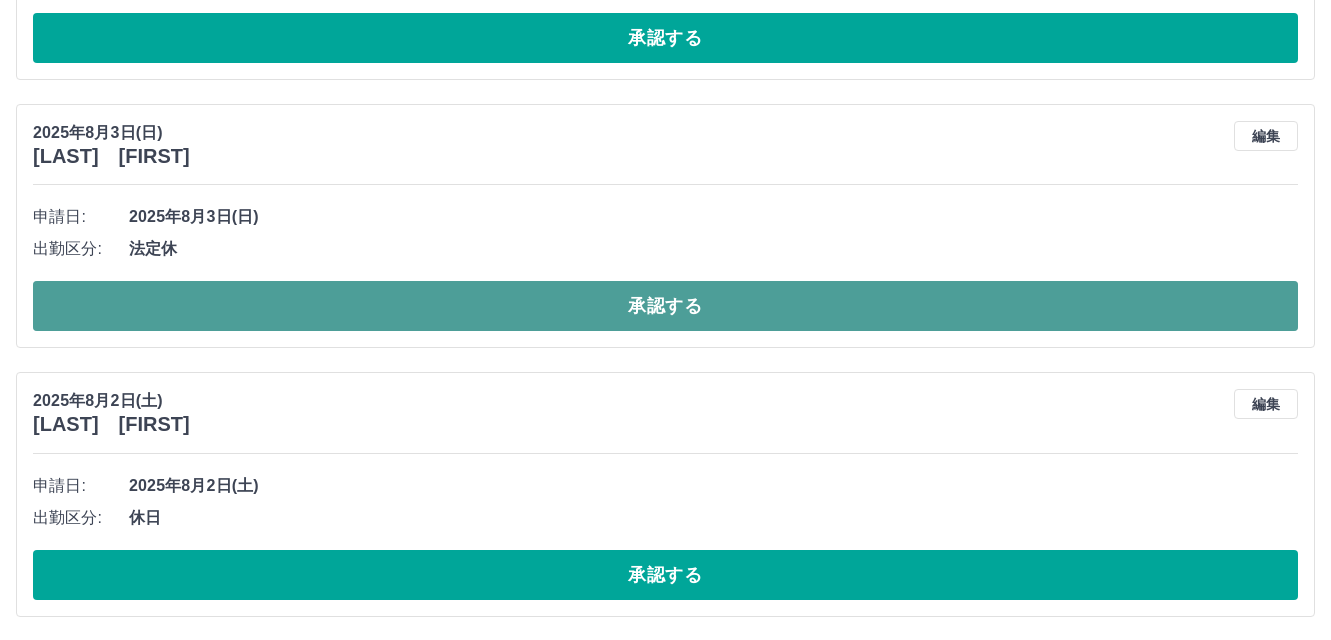 click on "承認する" at bounding box center [665, 306] 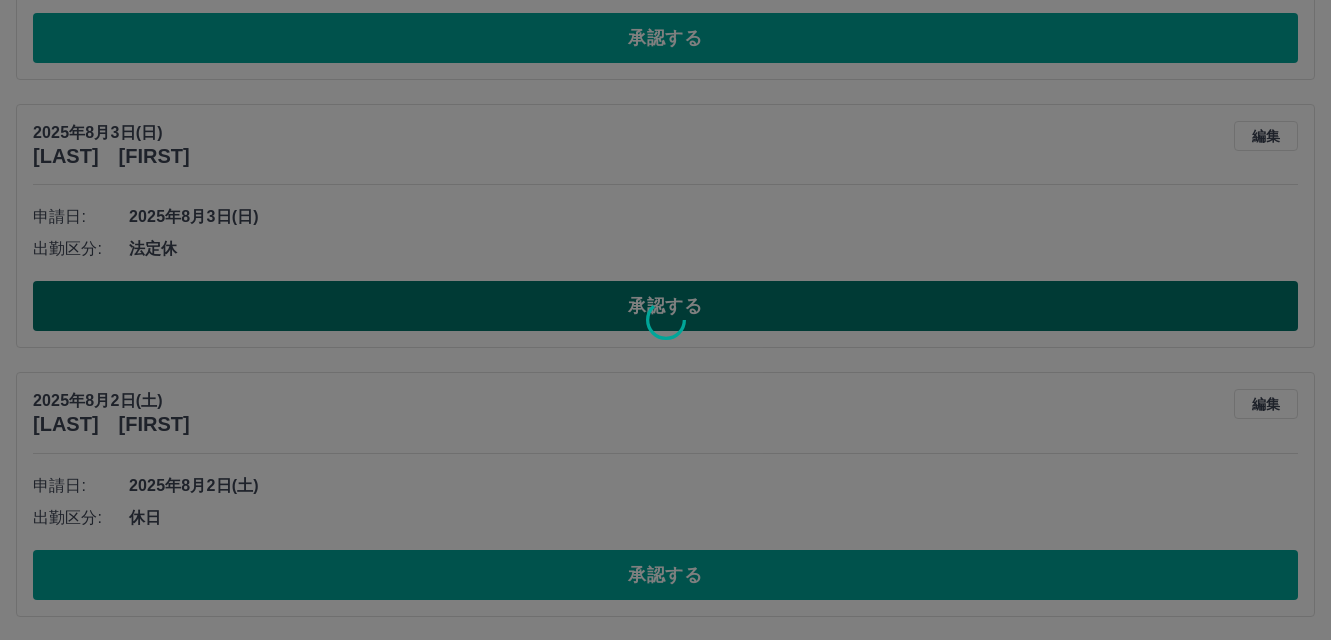 click at bounding box center [665, 320] 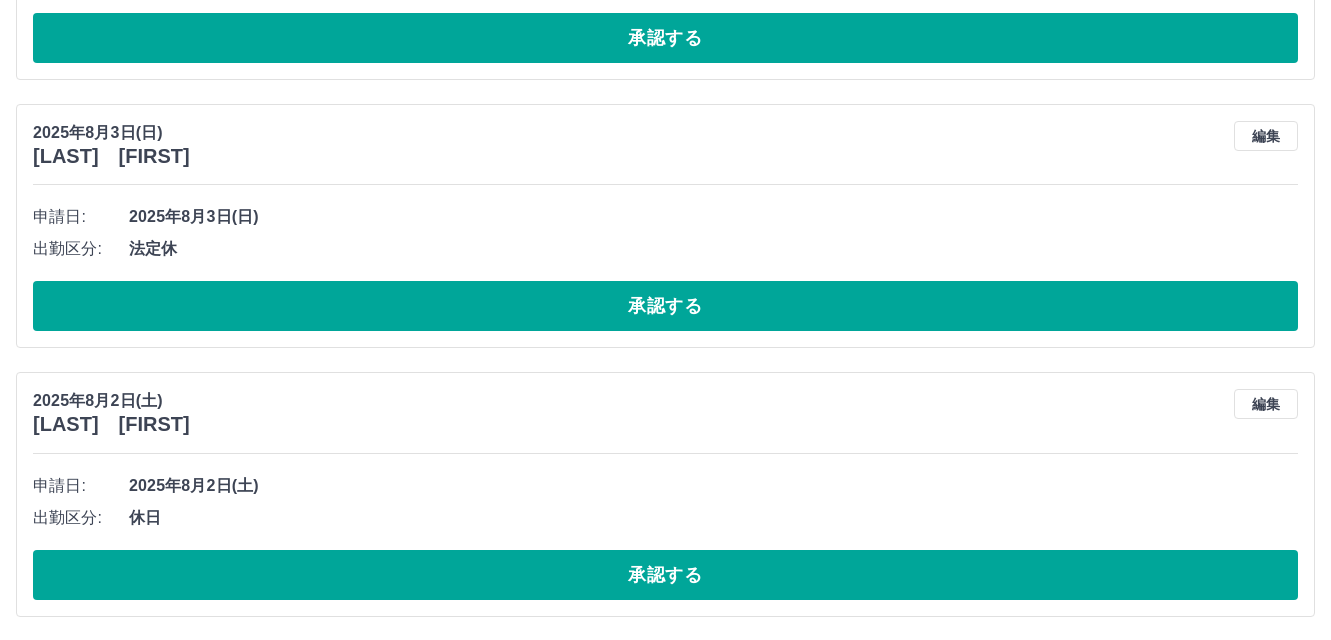 click on "SDH勤怠 [LAST]　[FIRST] 勤怠報告の承認 2025年 **** 8月 * 未承認 休日 承認済み 2025年8月4日(月) [LAST]　[FIRST] 編集 申請日: 2025年8月4日(月) 出勤区分: 休日 承認する 2025年8月3日(日) [LAST]　[FIRST] 編集 申請日: 2025年8月3日(日) 出勤区分: 法定休 承認する 2025年8月2日(土) [LAST]　[FIRST] 編集 申請日: 2025年8月2日(土) 出勤区分: 休日 承認する" at bounding box center [665, 120] 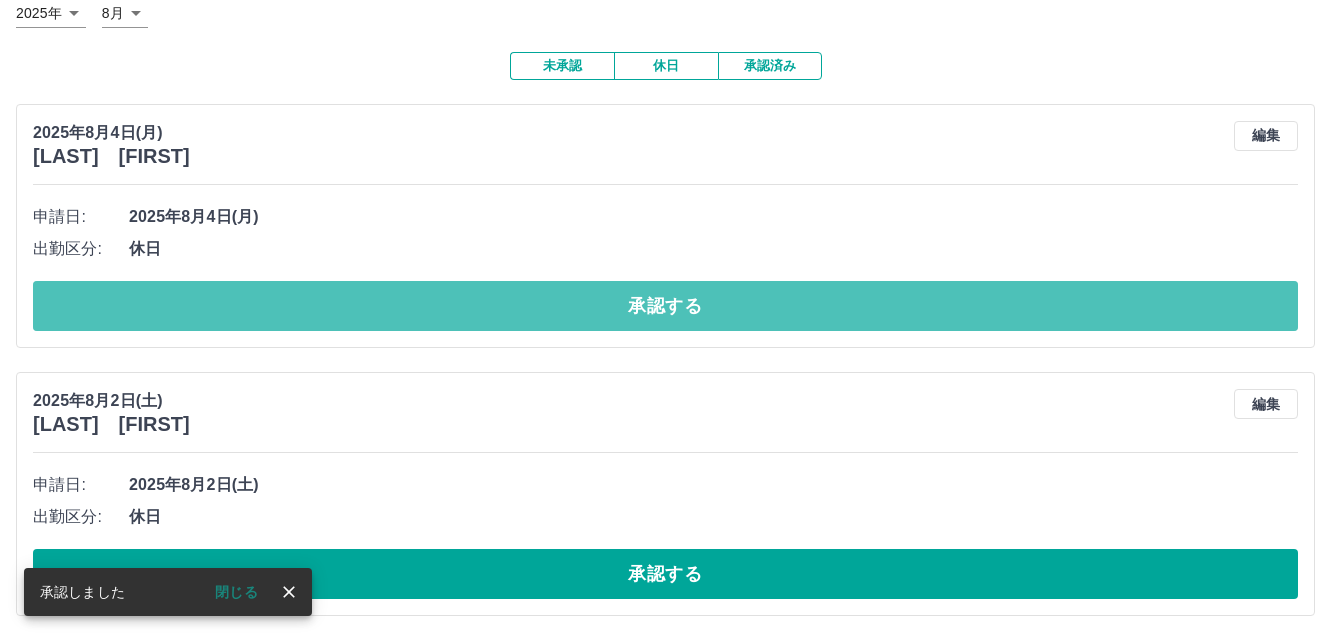 scroll, scrollTop: 134, scrollLeft: 0, axis: vertical 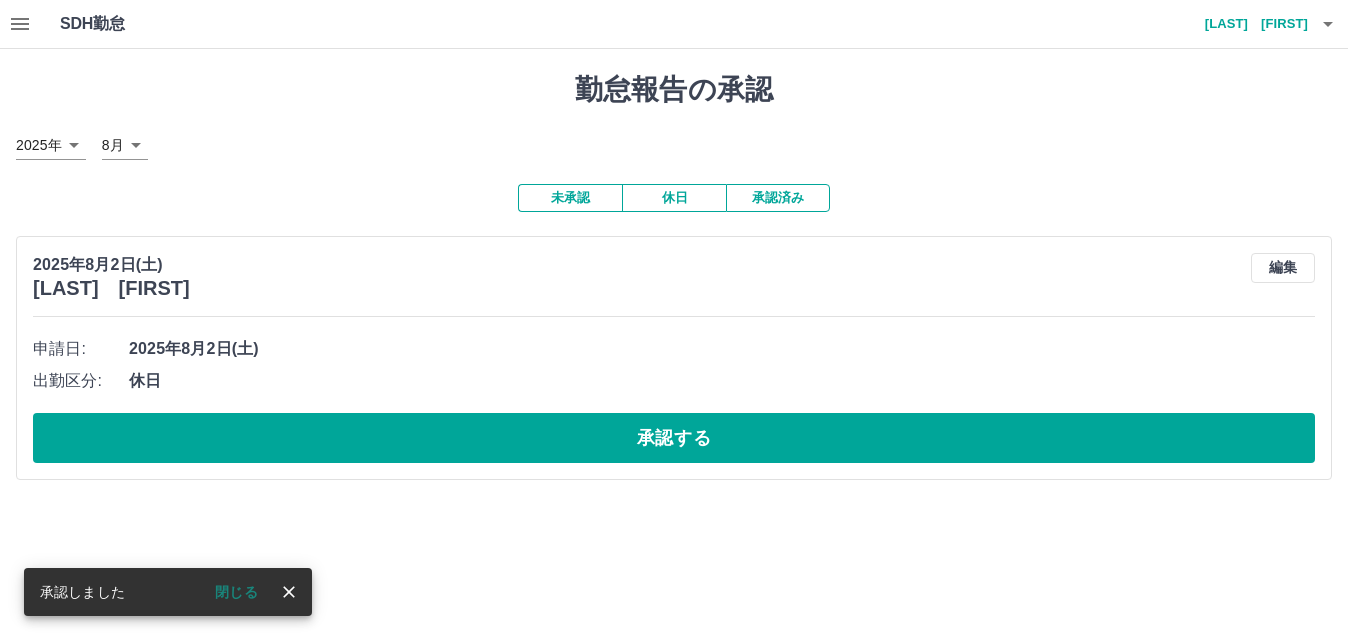 click on "SDH勤怠 斎藤　信雄 承認しました 閉じる 勤怠報告の承認 2025年 **** 8月 * 未承認 休日 承認済み 2025年8月2日(土) 大塚　三枝子 編集 申請日: 2025年8月2日(土) 出勤区分: 休日 承認する" at bounding box center [674, 252] 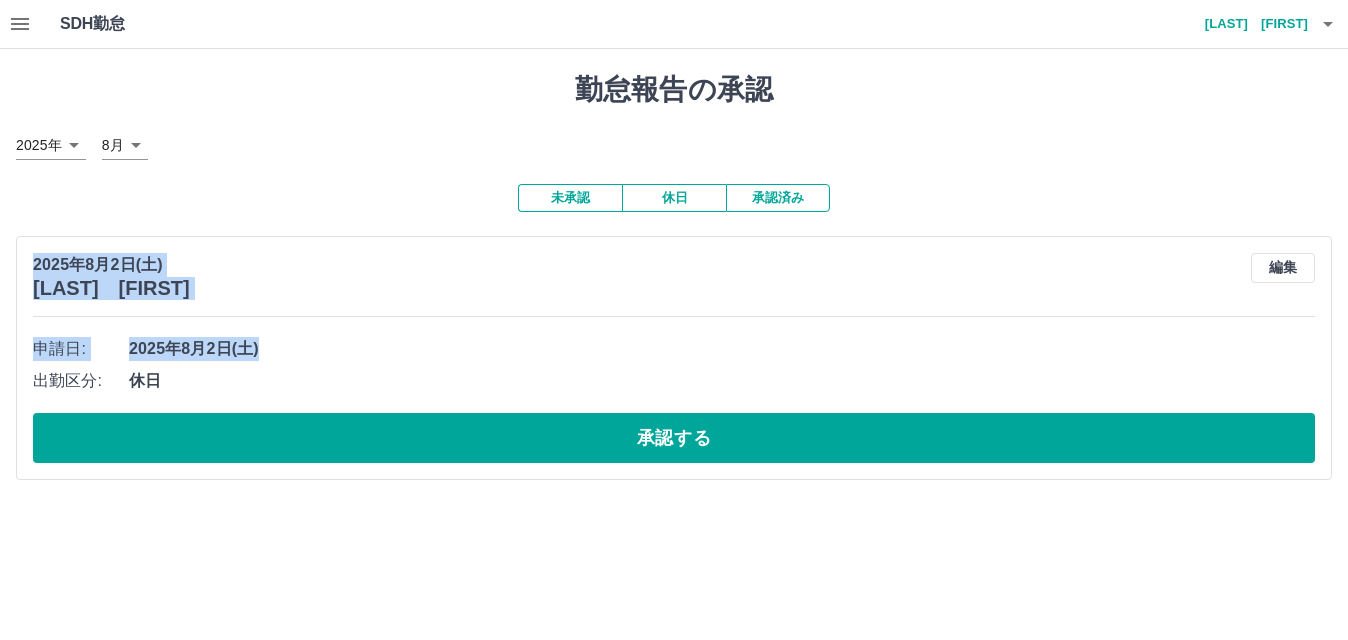 click on "2025年8月2日(土) 大塚　三枝子 編集 申請日: 2025年8月2日(土) 出勤区分: 休日 承認する" at bounding box center [674, 358] 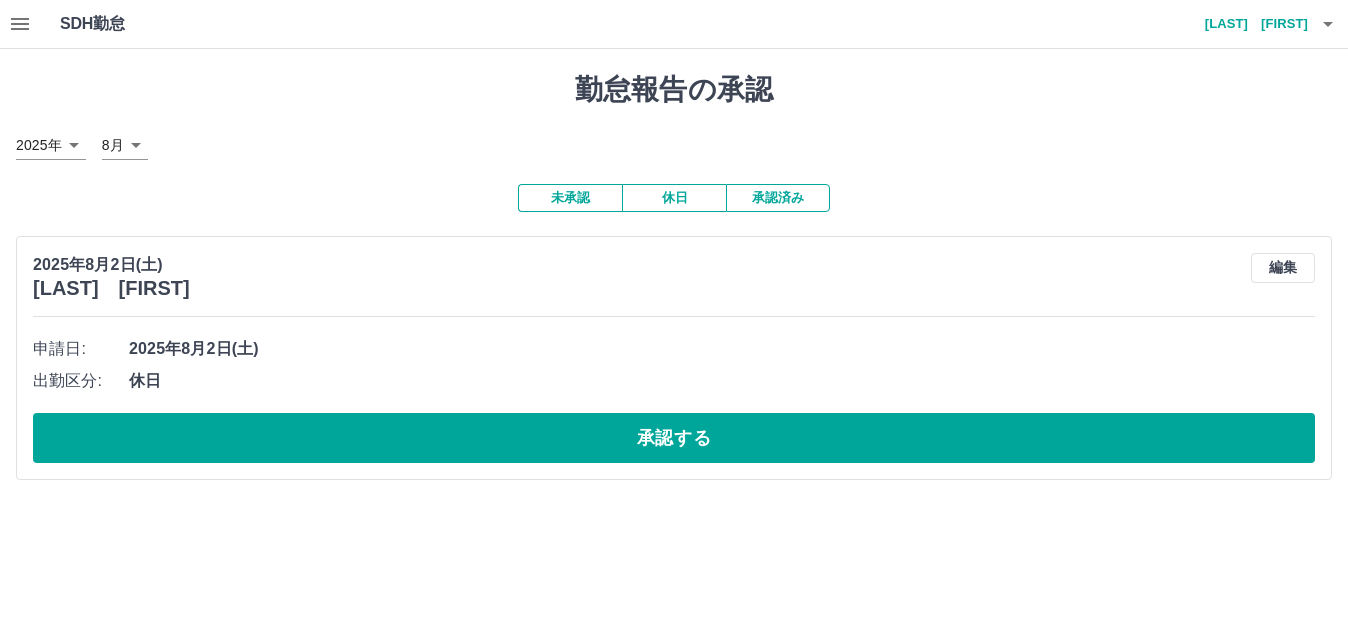 drag, startPoint x: 1227, startPoint y: 320, endPoint x: 1166, endPoint y: 297, distance: 65.192024 